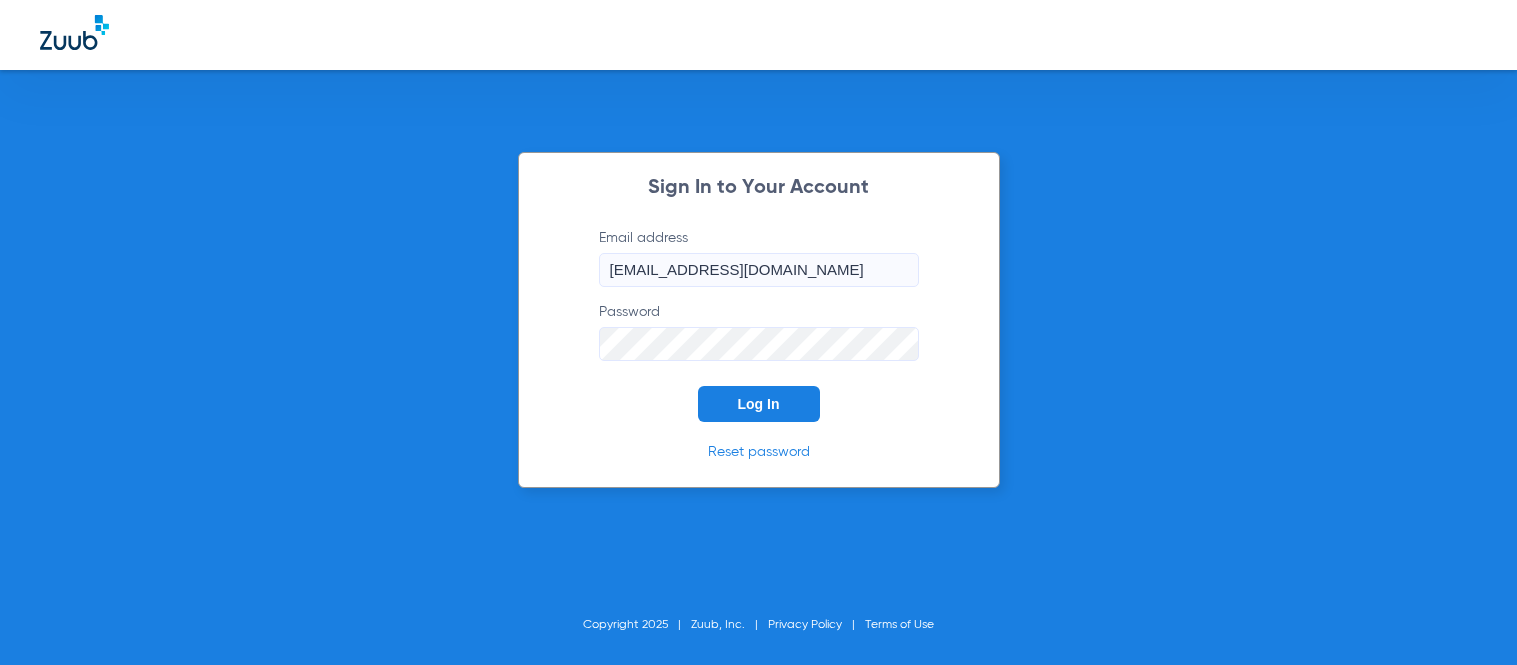 scroll, scrollTop: 0, scrollLeft: 0, axis: both 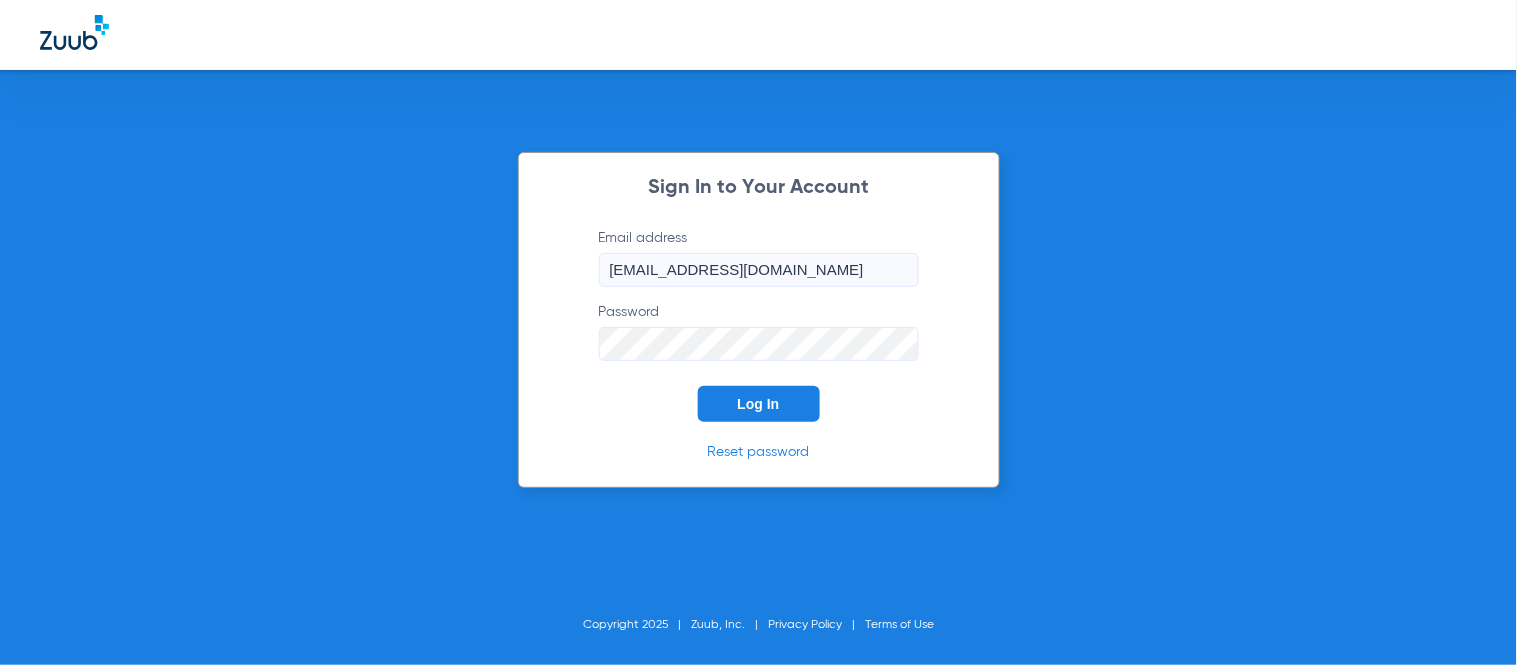click on "Log In" 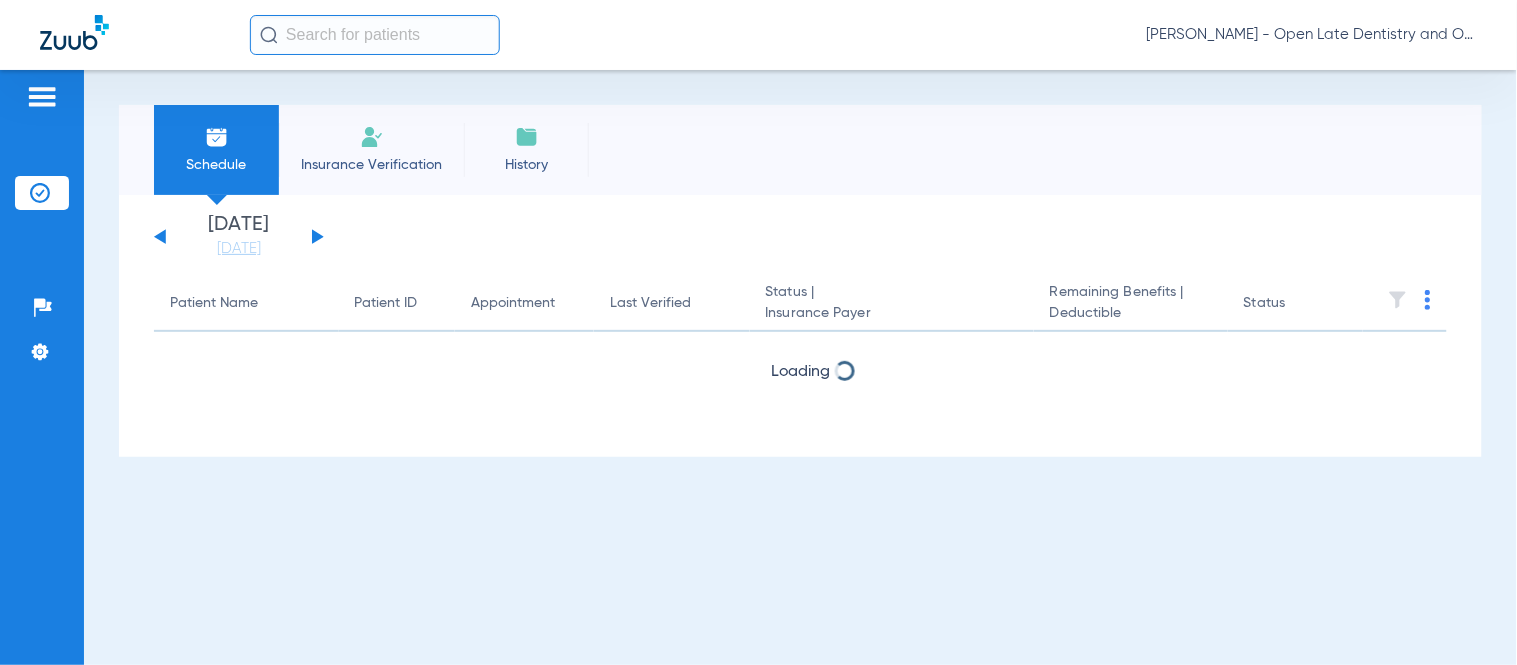 click 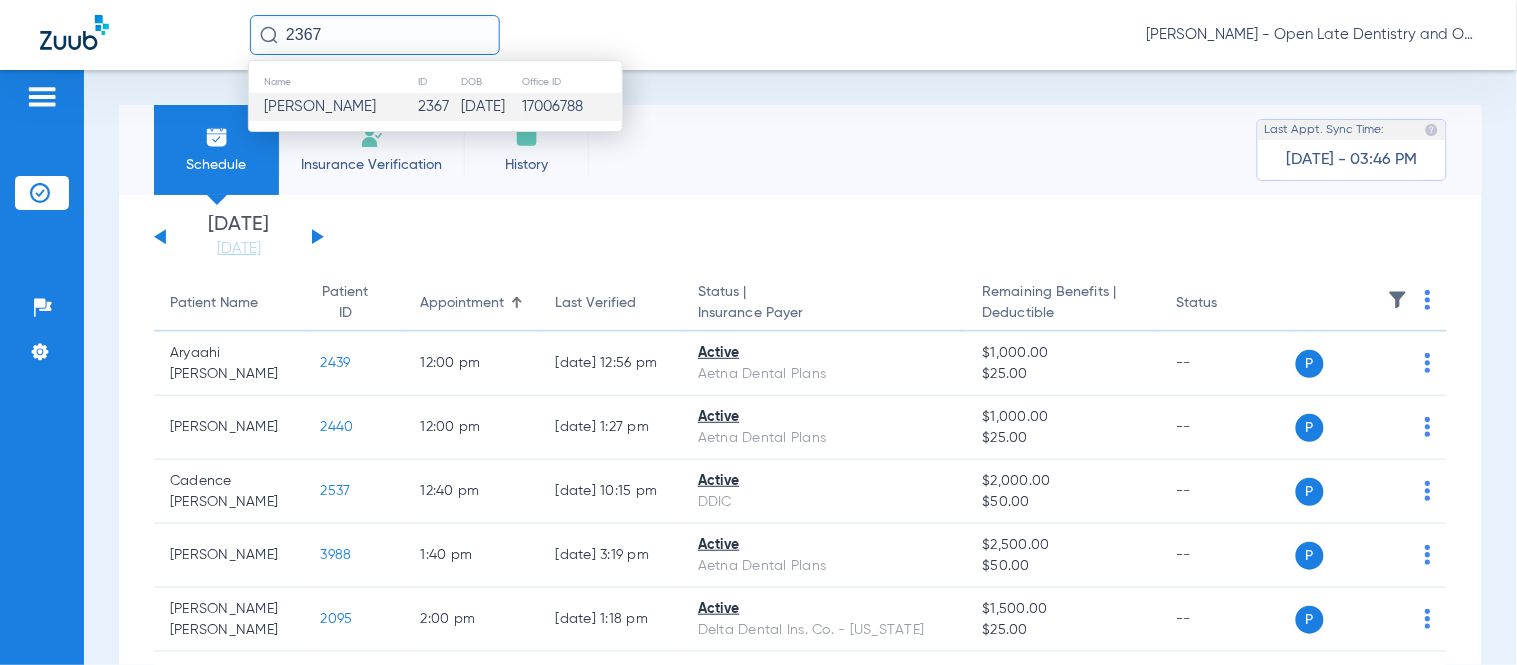 type on "2367" 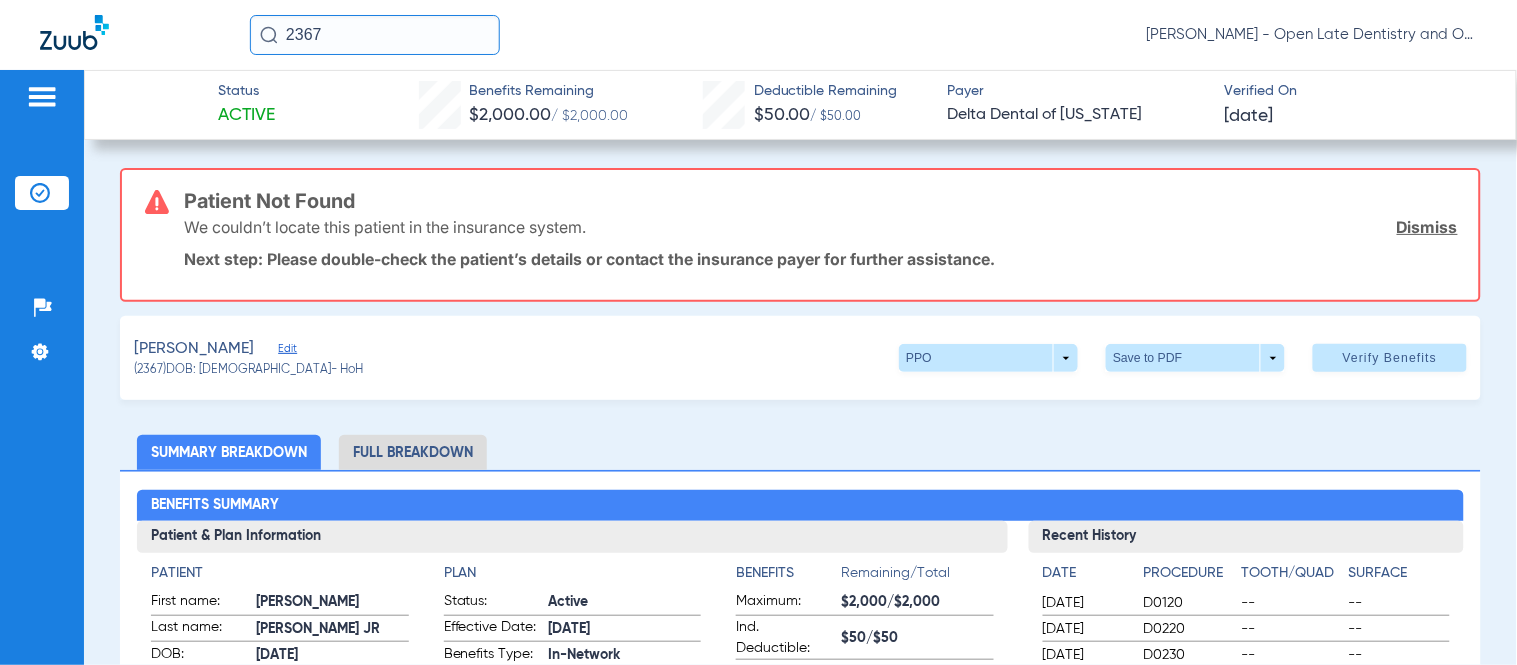 click on "Dismiss" 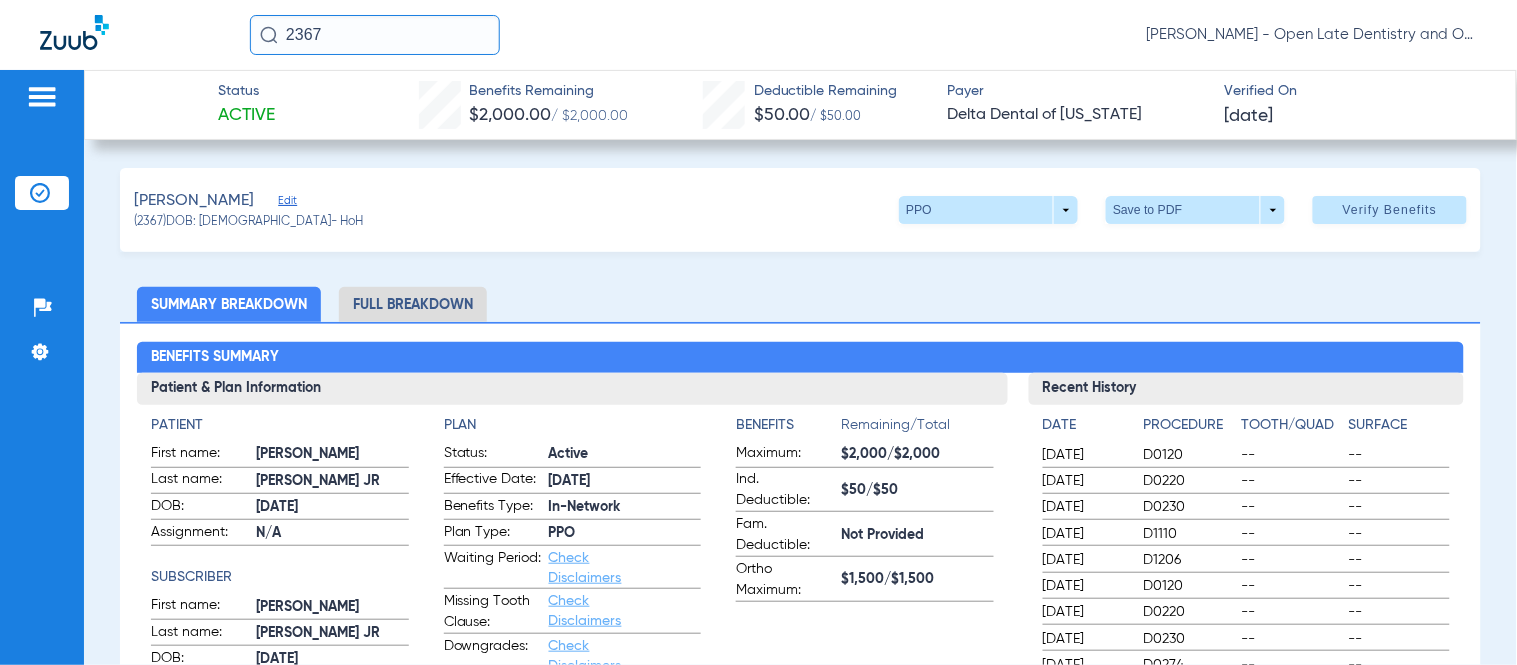 click on "Edit" 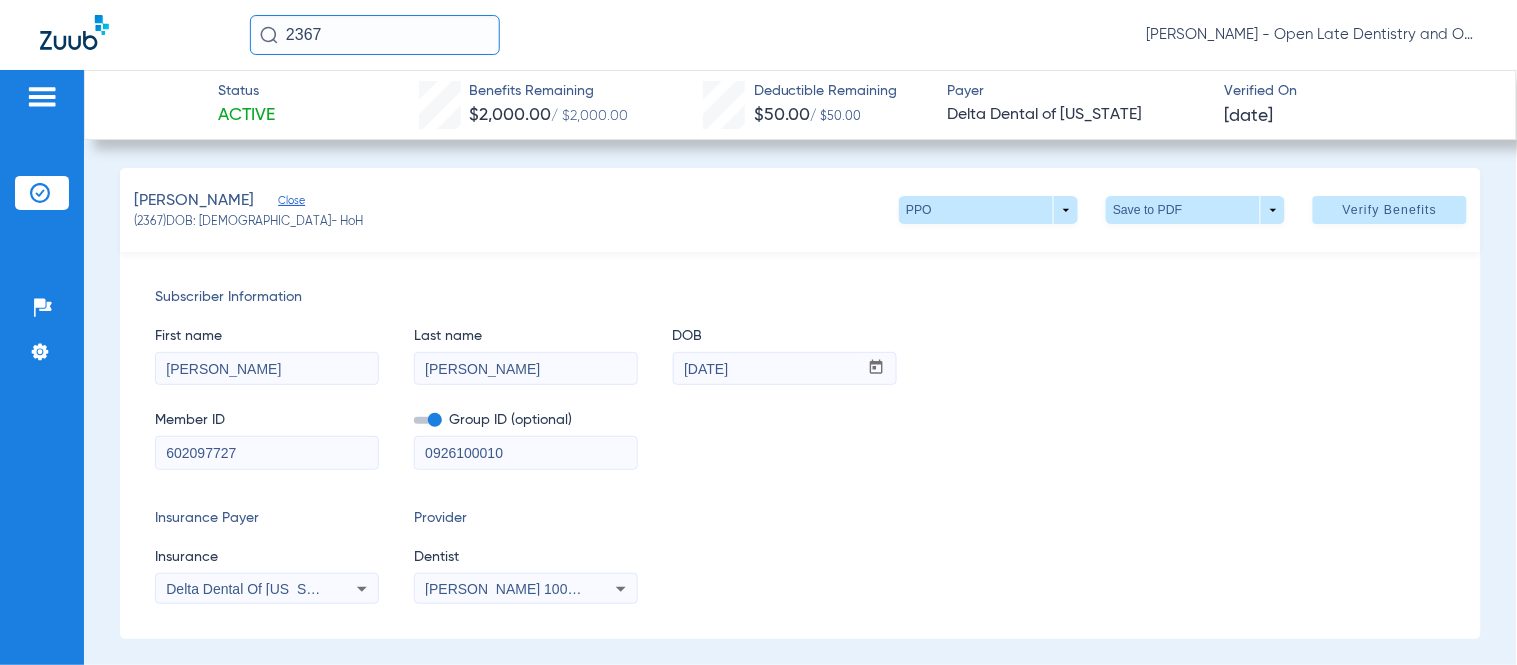 drag, startPoint x: 244, startPoint y: 450, endPoint x: 37, endPoint y: 454, distance: 207.03865 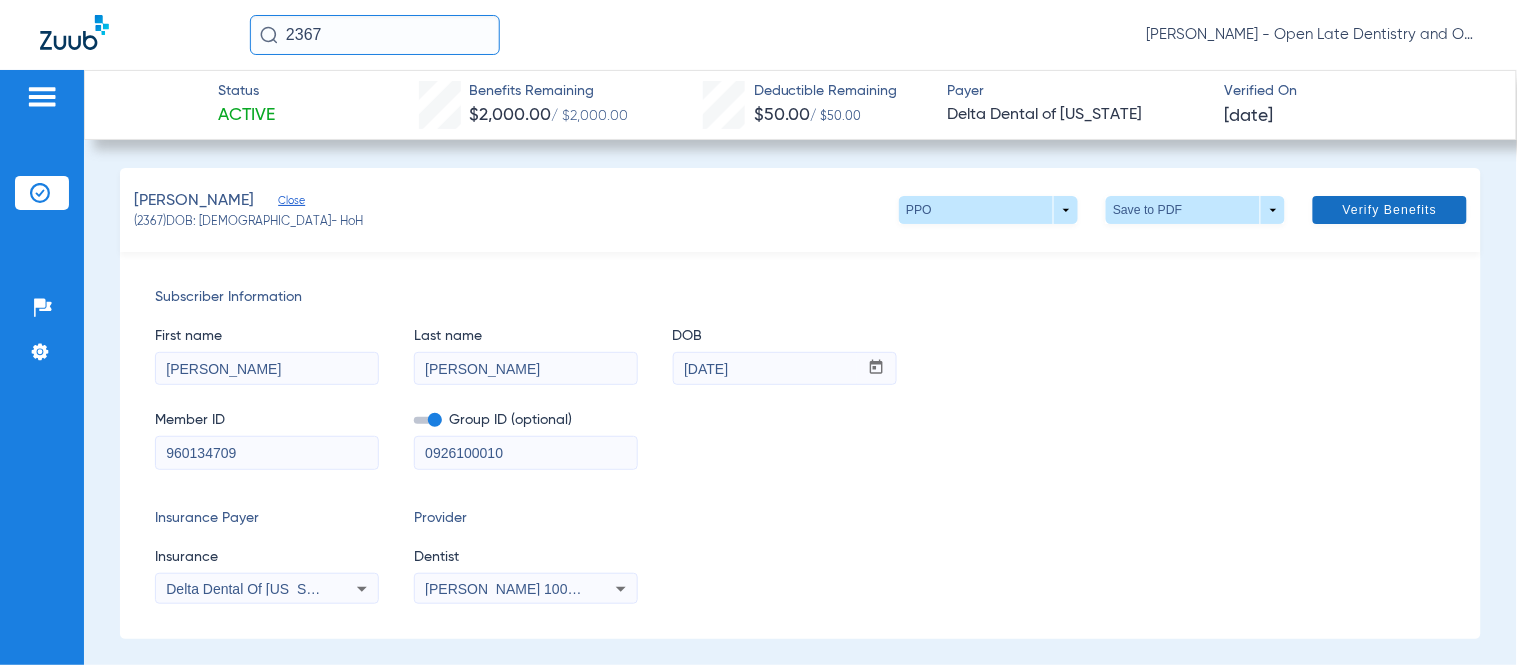 type on "960134709" 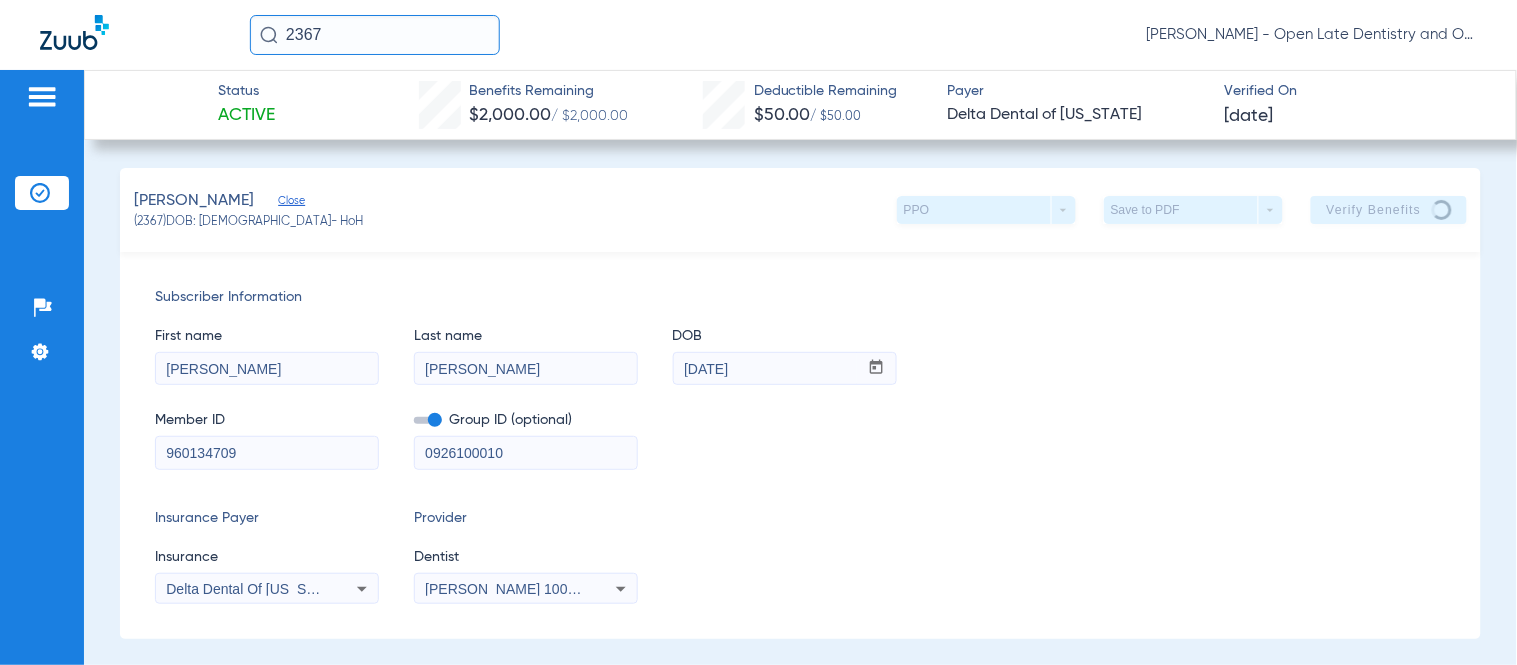 click on "First name  [PERSON_NAME]  Last name  [PERSON_NAME]  DOB  mm / dd / yyyy [DATE]" 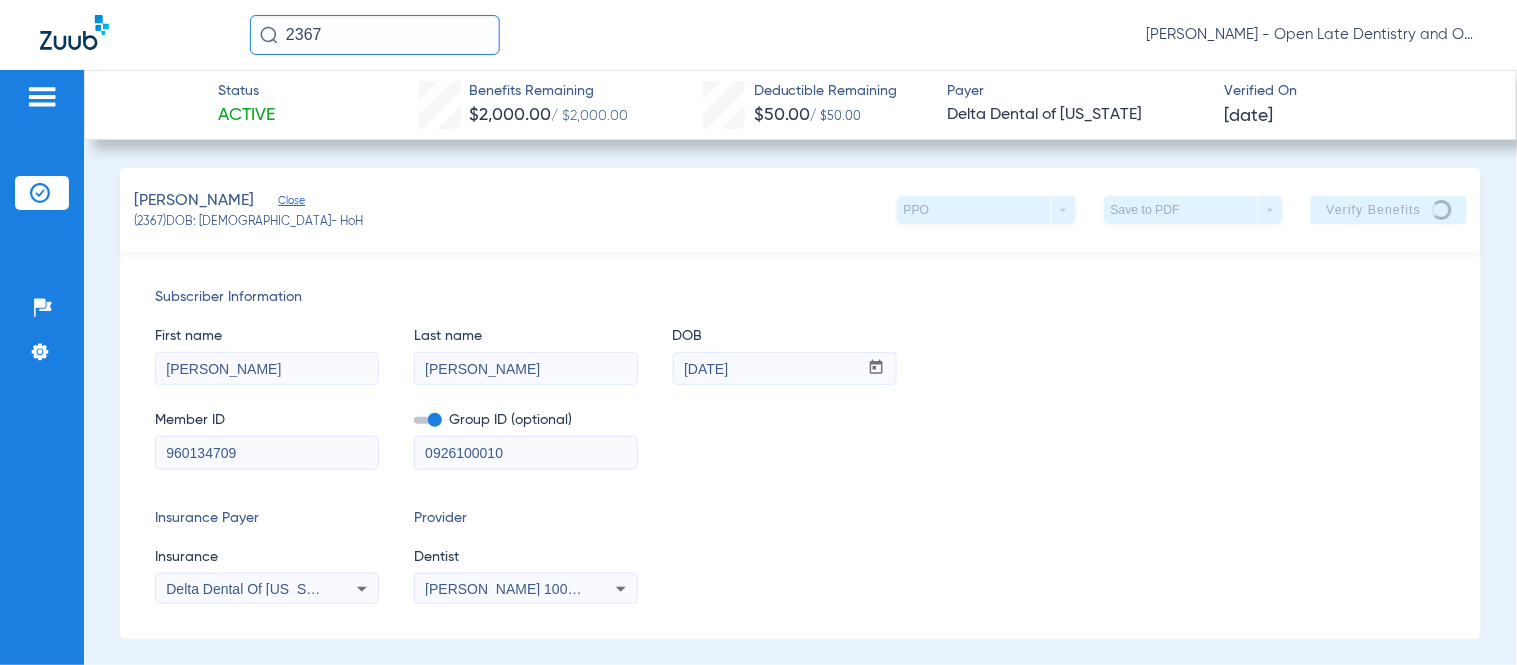click on "Member ID  960134709  Group ID (optional)  0926100010" 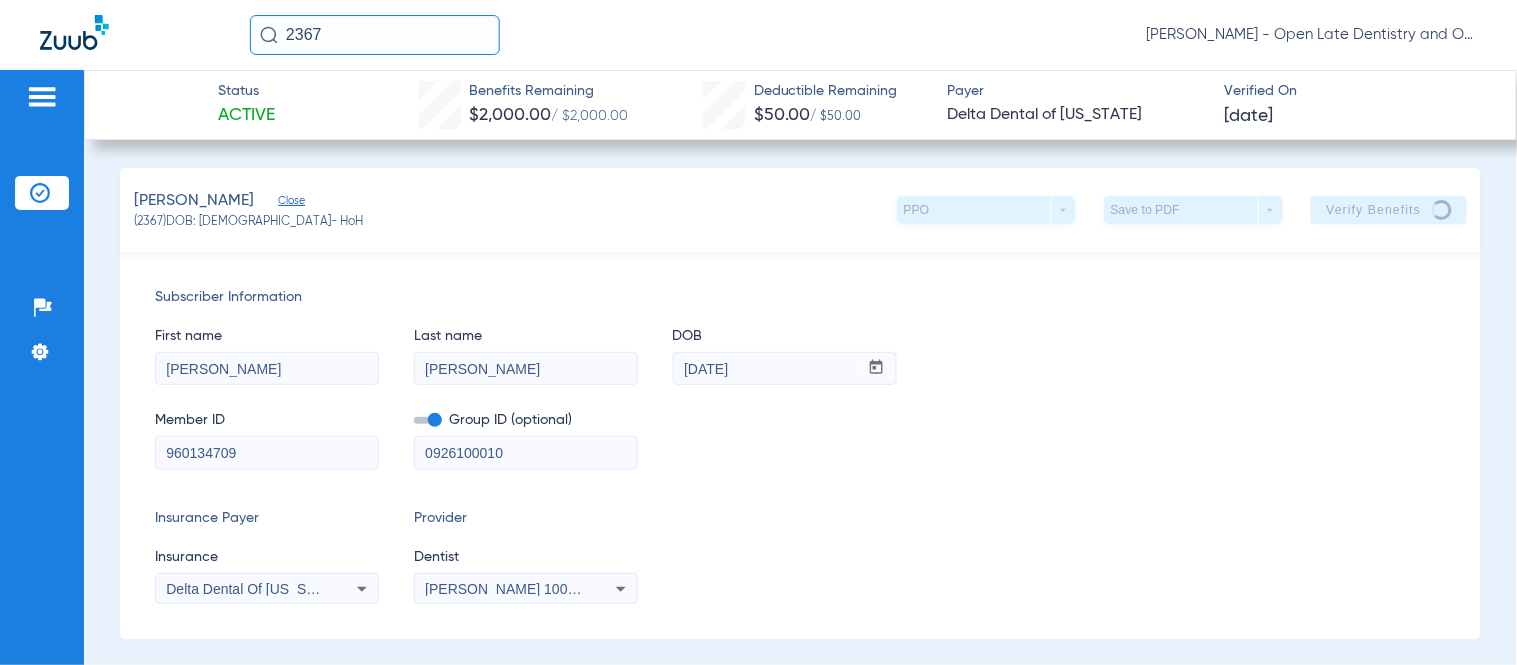 click on "First name  [PERSON_NAME]  Last name  [PERSON_NAME]  DOB  mm / dd / yyyy [DATE]" 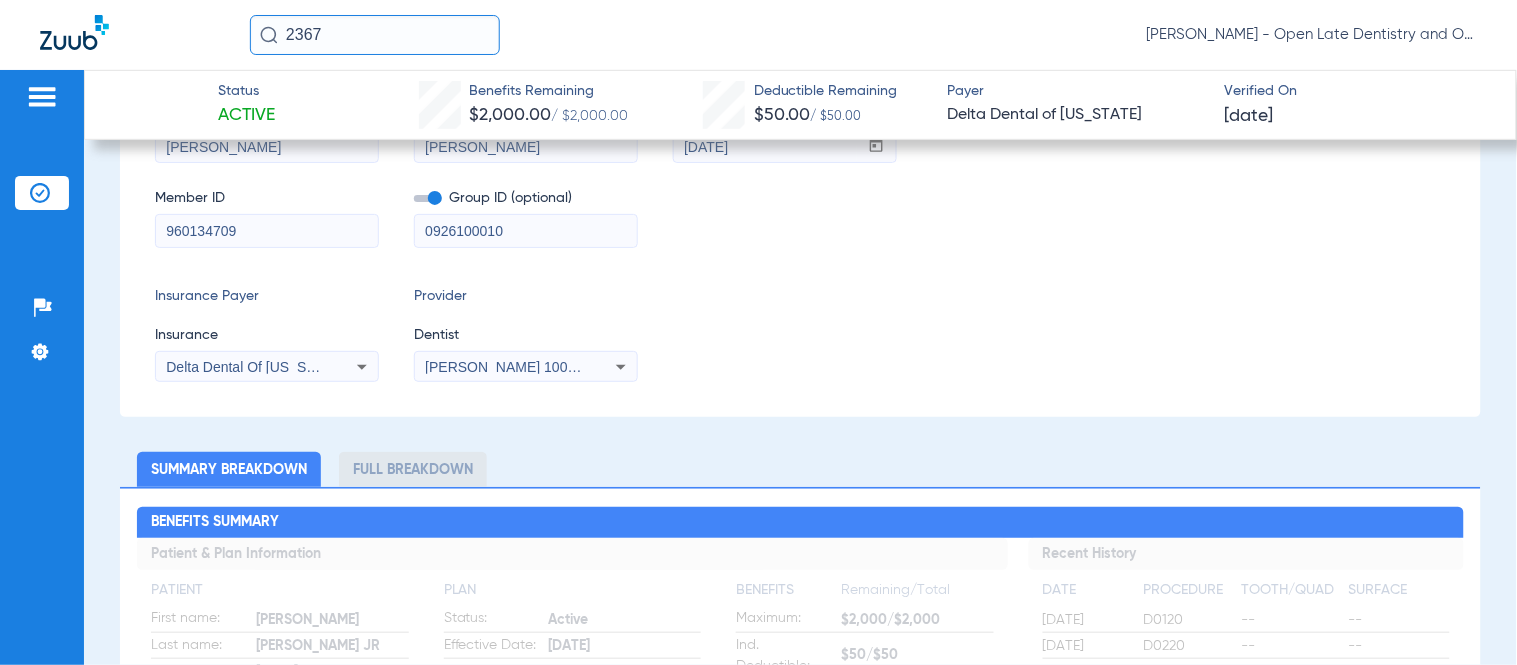 scroll, scrollTop: 0, scrollLeft: 0, axis: both 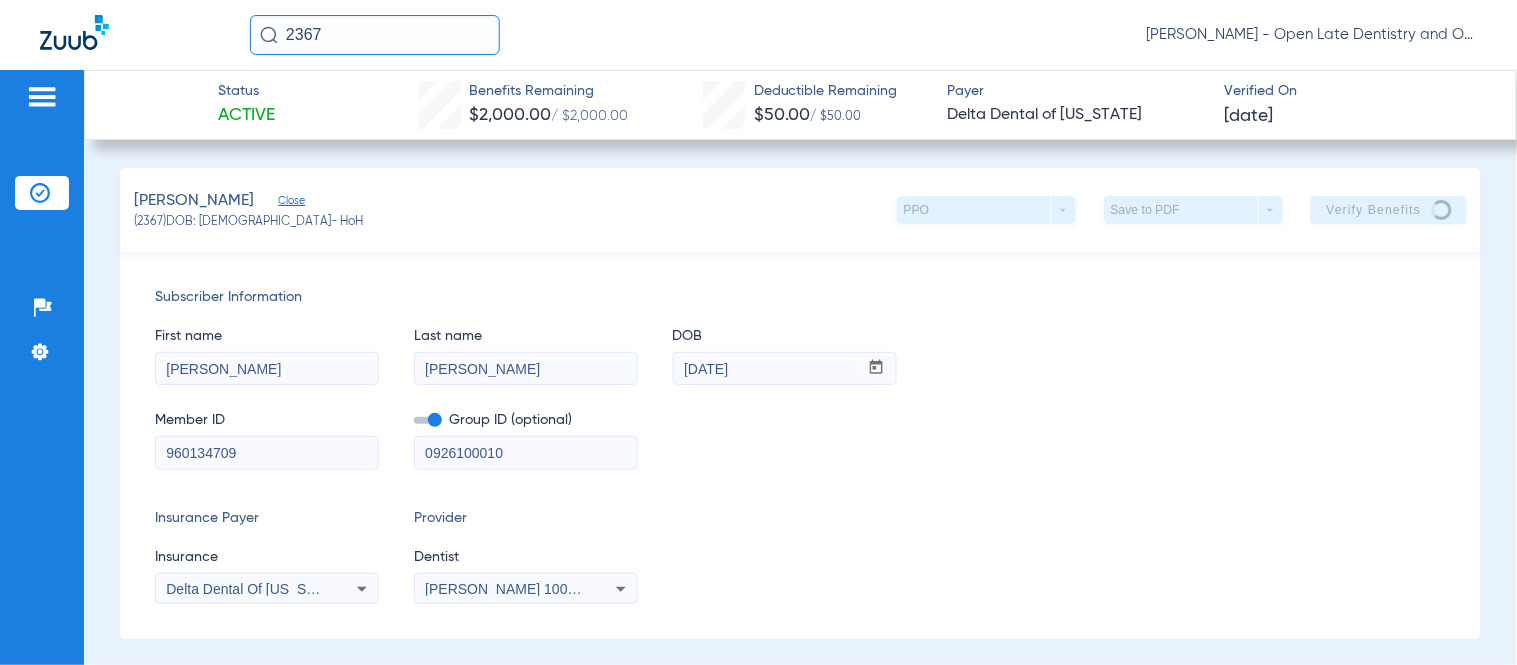 click on "Subscriber Information" 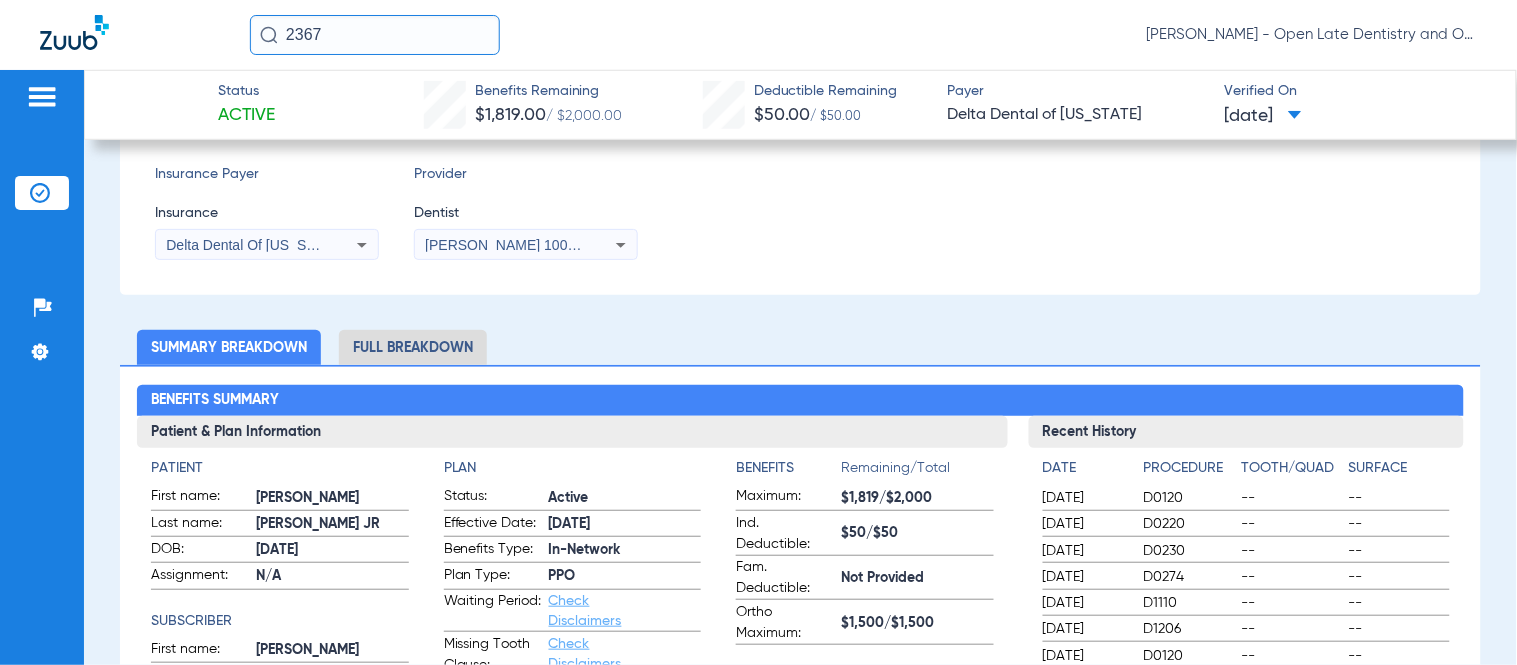 scroll, scrollTop: 0, scrollLeft: 0, axis: both 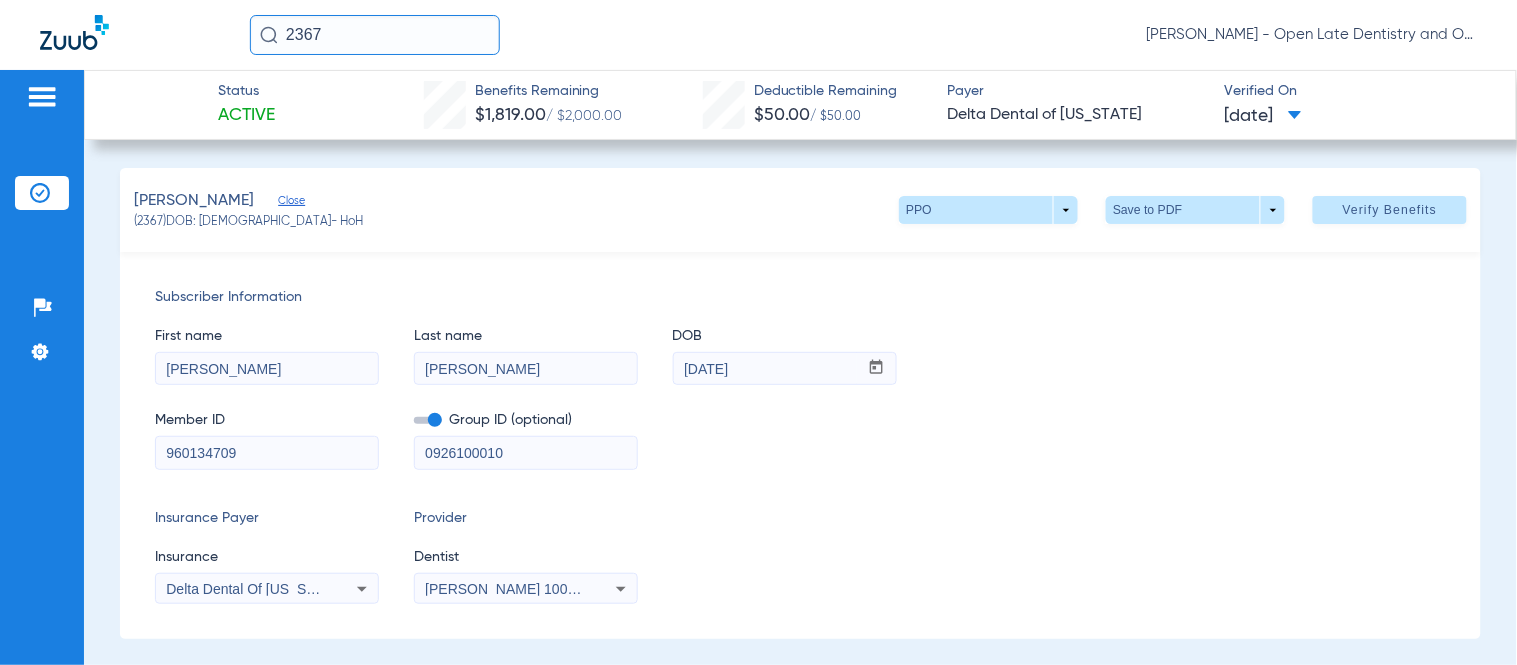 click on "[PERSON_NAME]   (2367)   DOB: [DEMOGRAPHIC_DATA]   - HoH   PPO  arrow_drop_down  Save to PDF  arrow_drop_down  Verify Benefits" 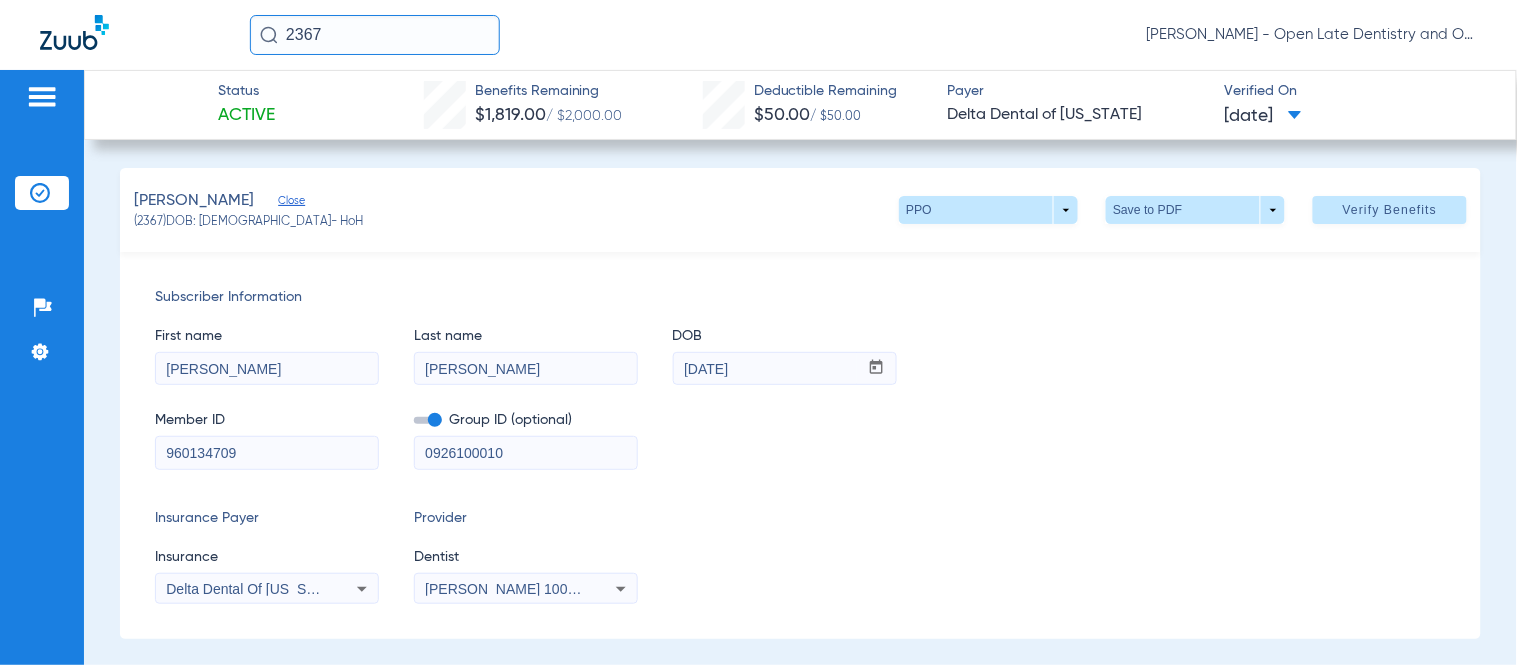 click on "Subscriber Information   First name  [PERSON_NAME]  Last name  [PERSON_NAME]  DOB  mm / dd / yyyy [DATE]  Member ID  960134709  Group ID (optional)  0926100010  Insurance Payer   Insurance
Delta Dental Of [US_STATE]  Provider   Dentist
[PERSON_NAME]   1003136797" 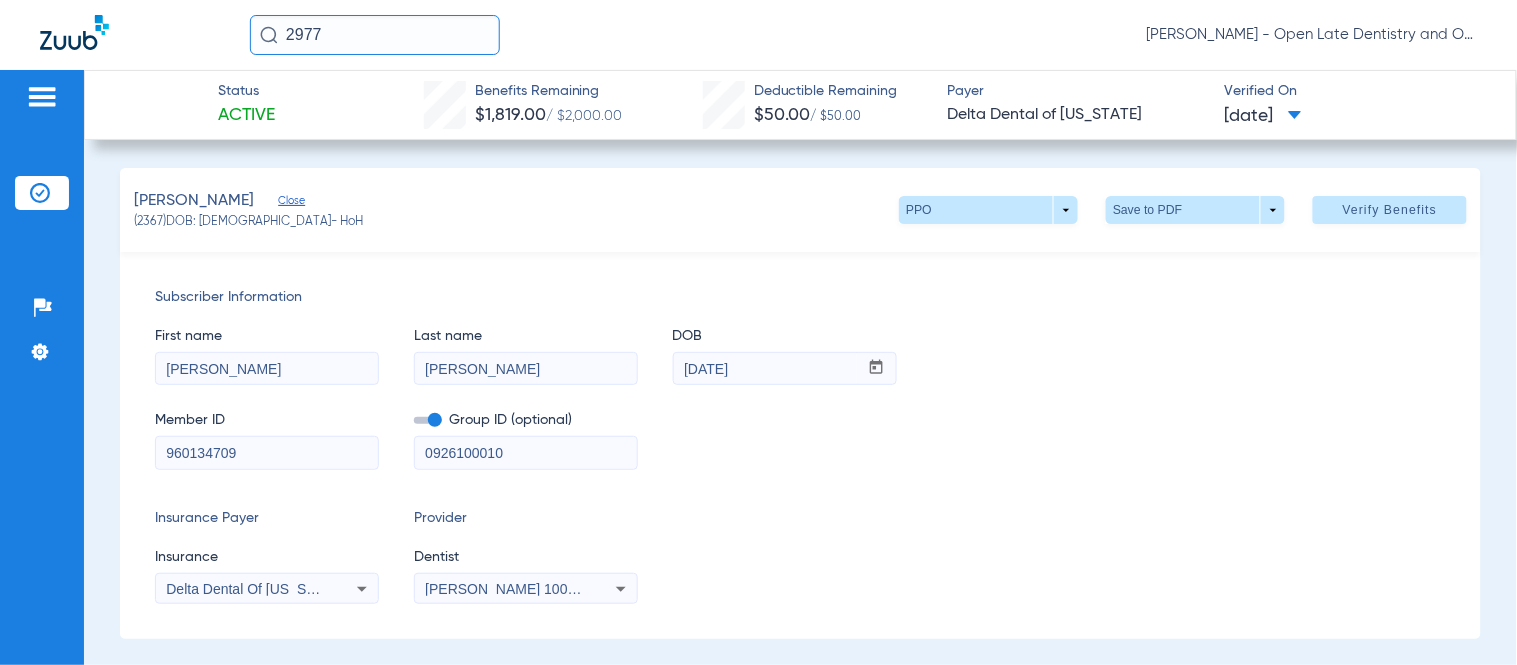 click on "2977" 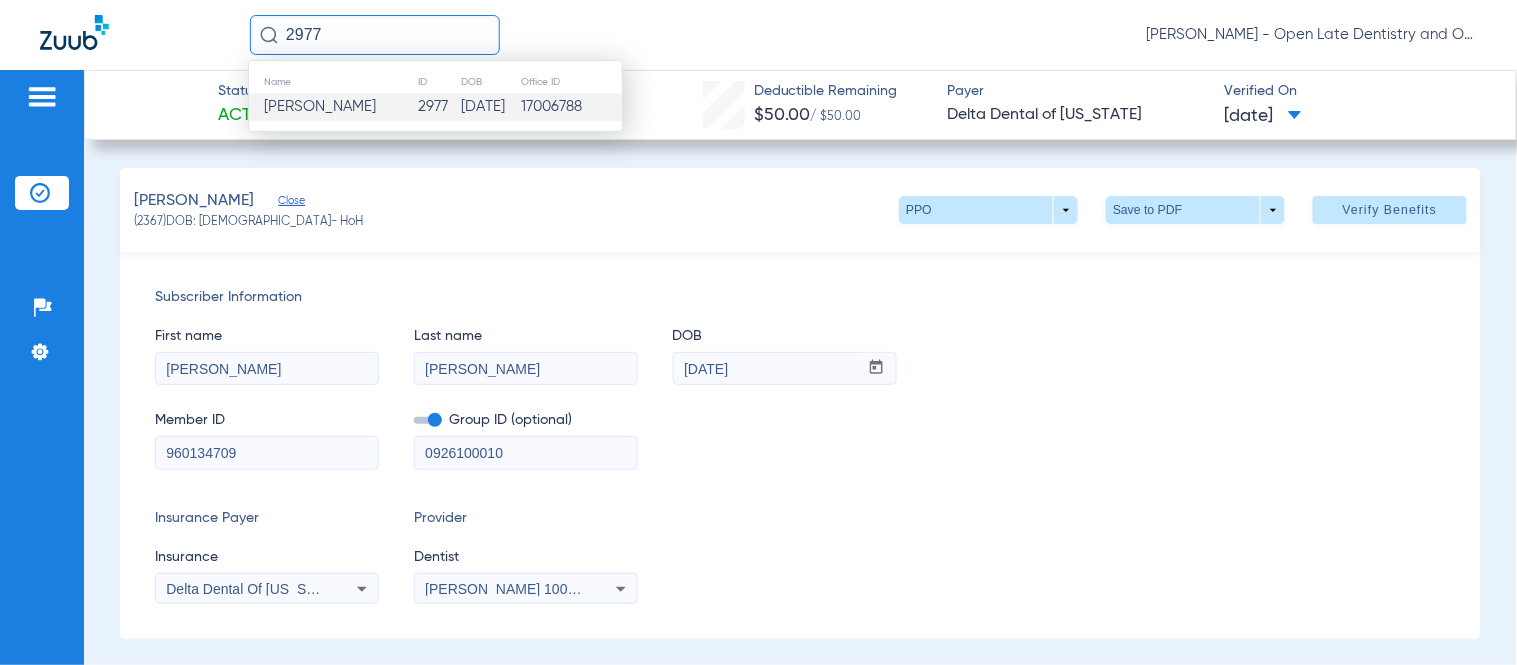 type on "2977" 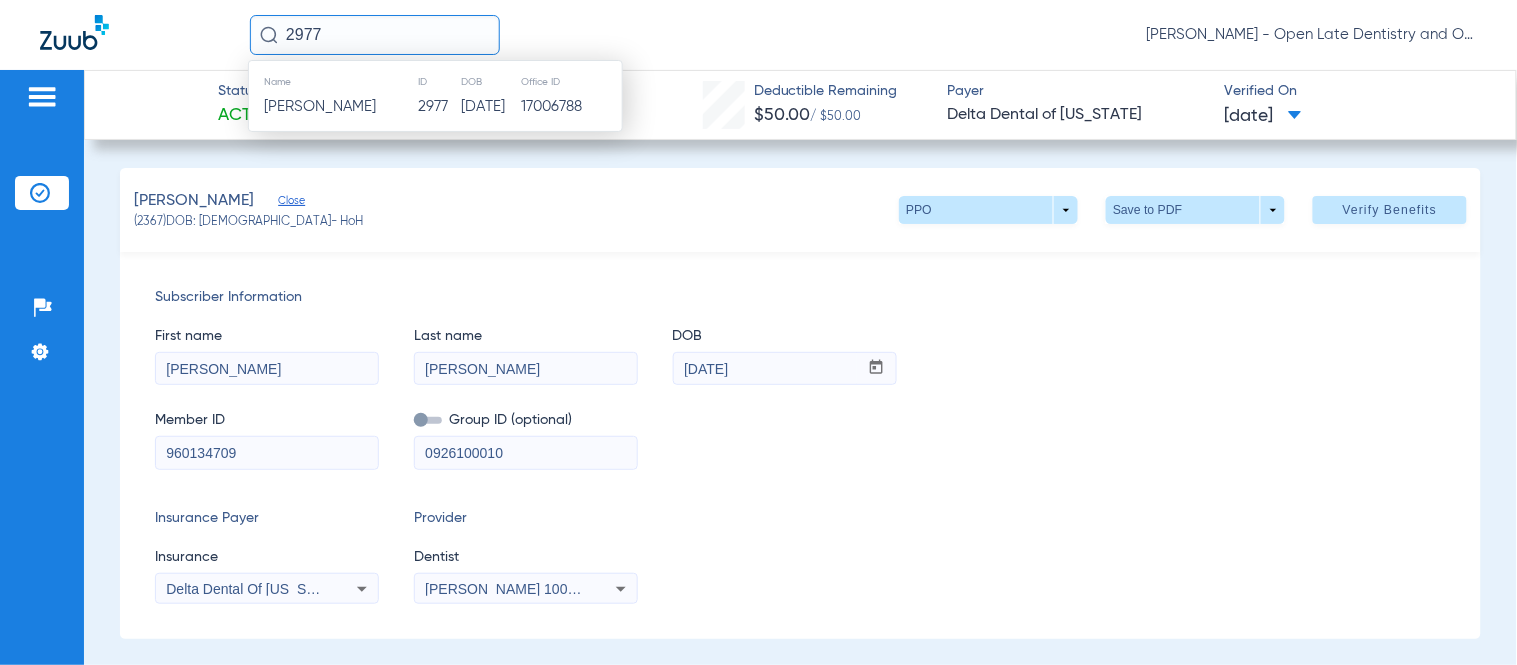 type 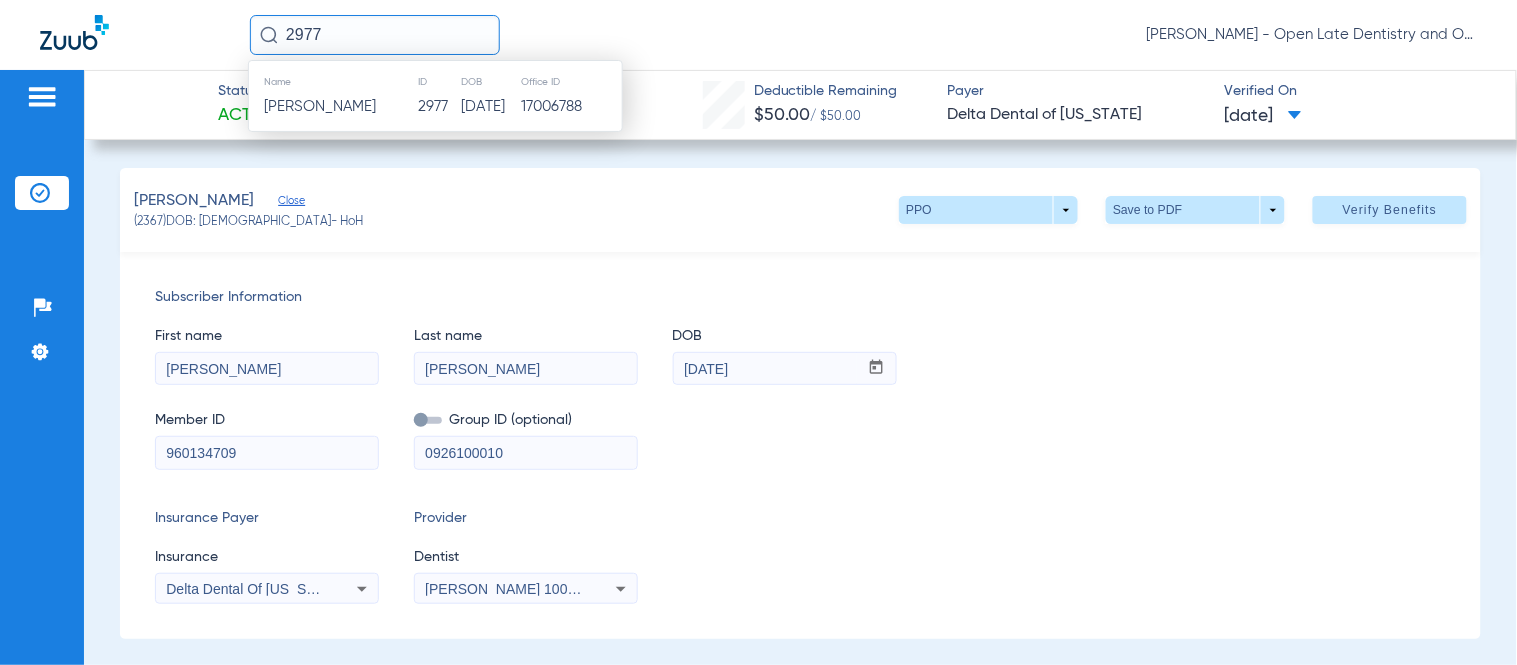 type 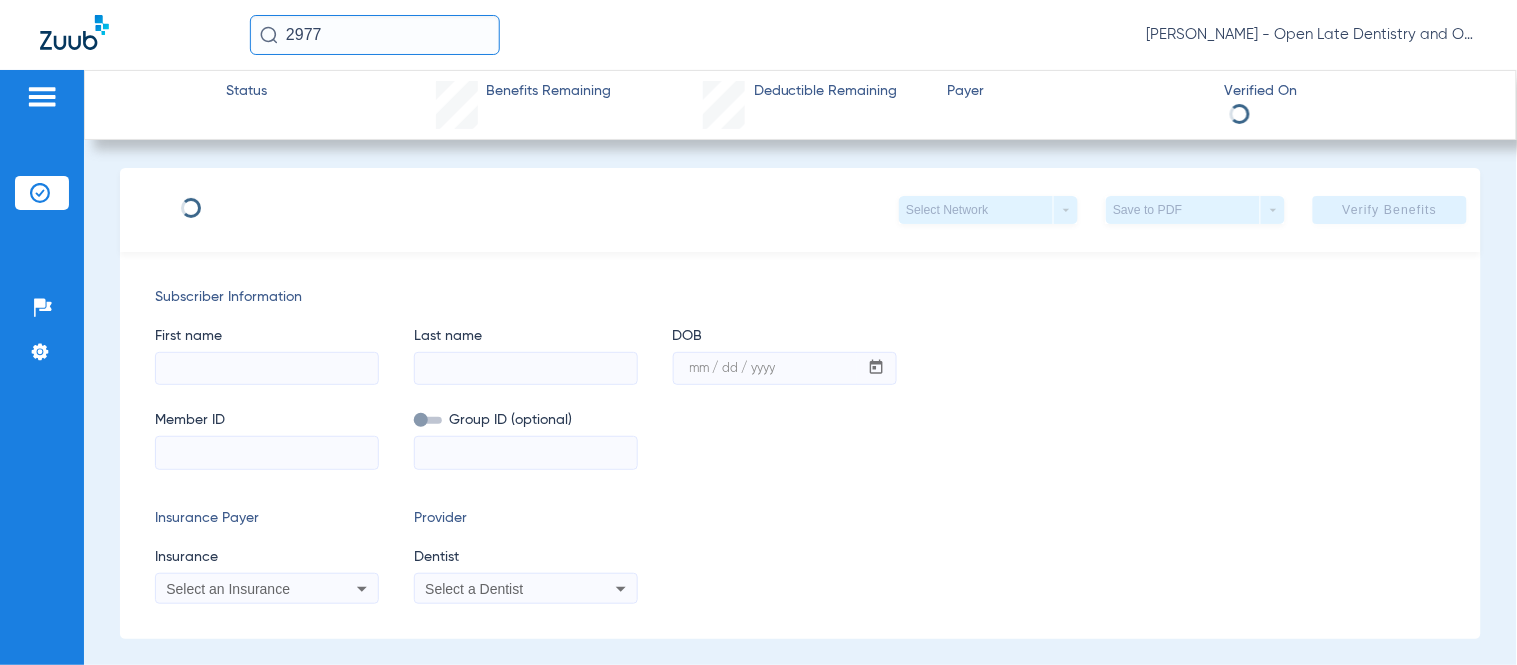 type on "[PERSON_NAME]" 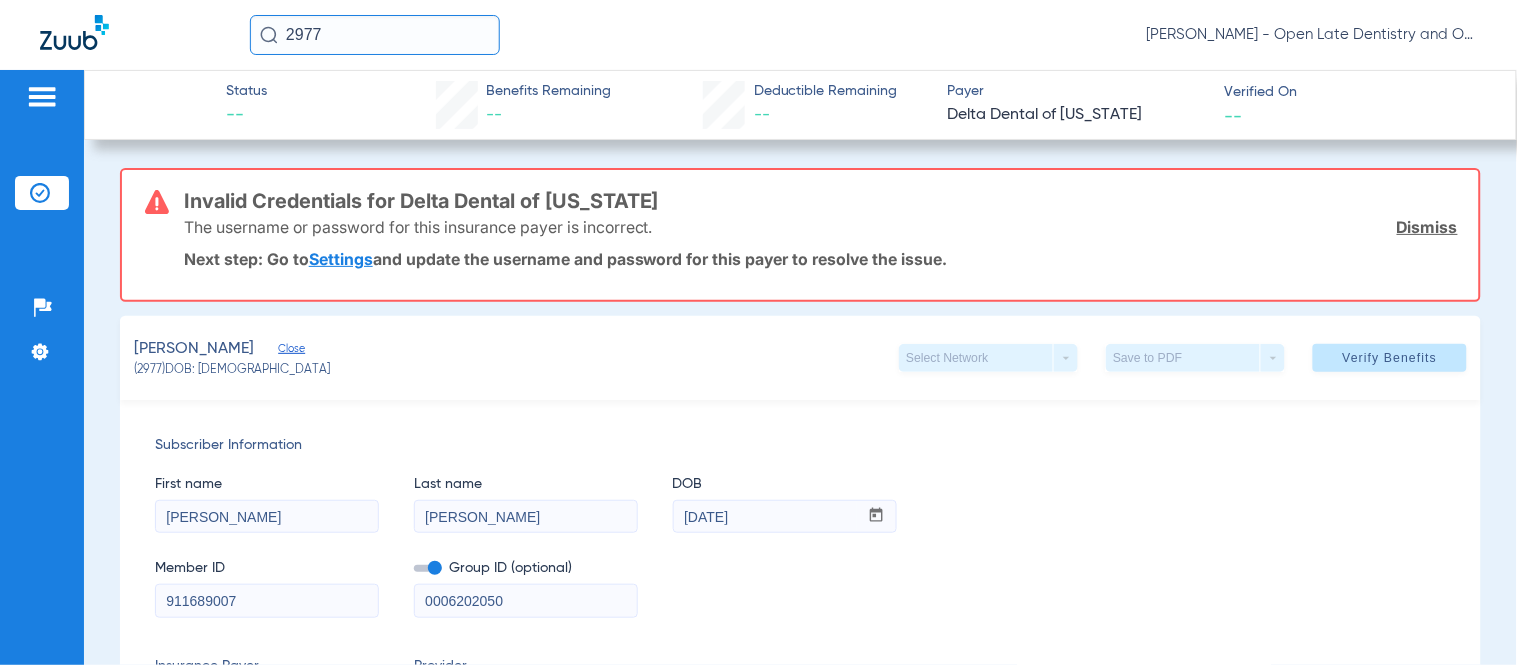 click on "Settings" at bounding box center (341, 259) 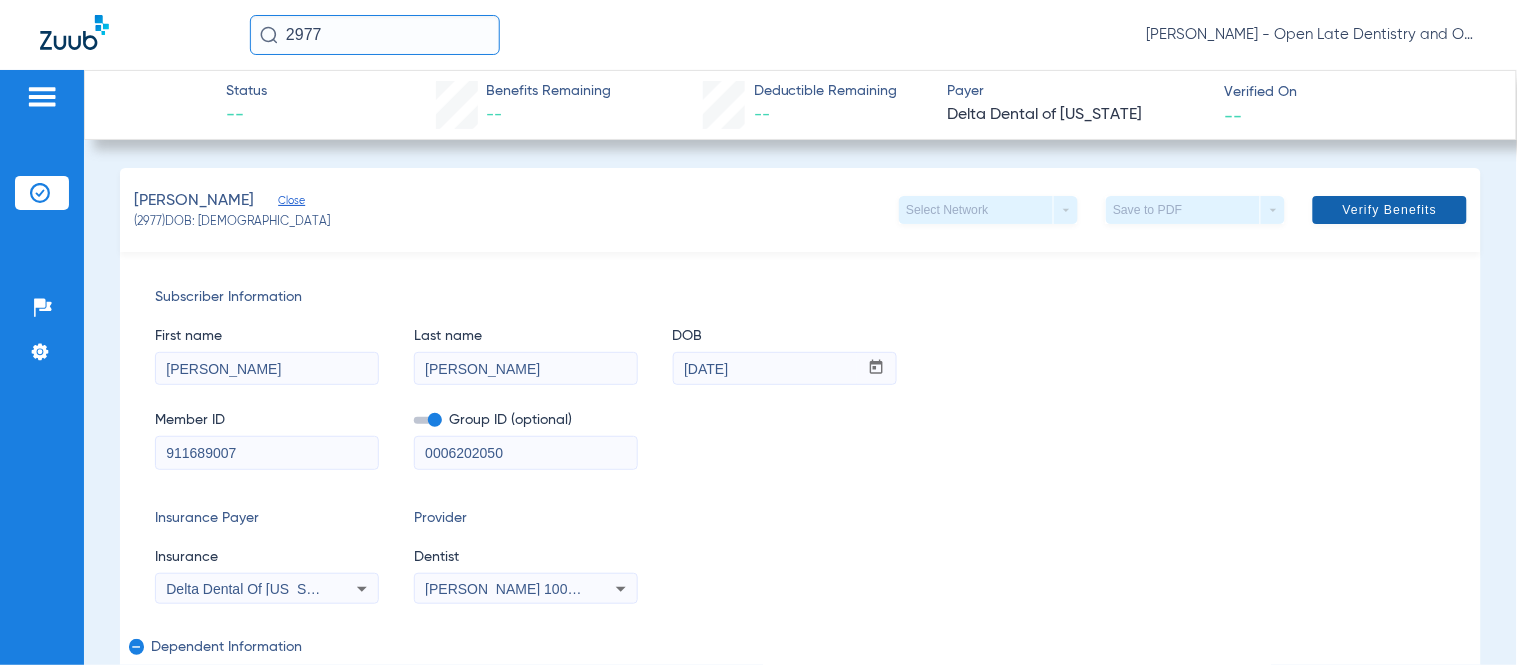click on "Verify Benefits" 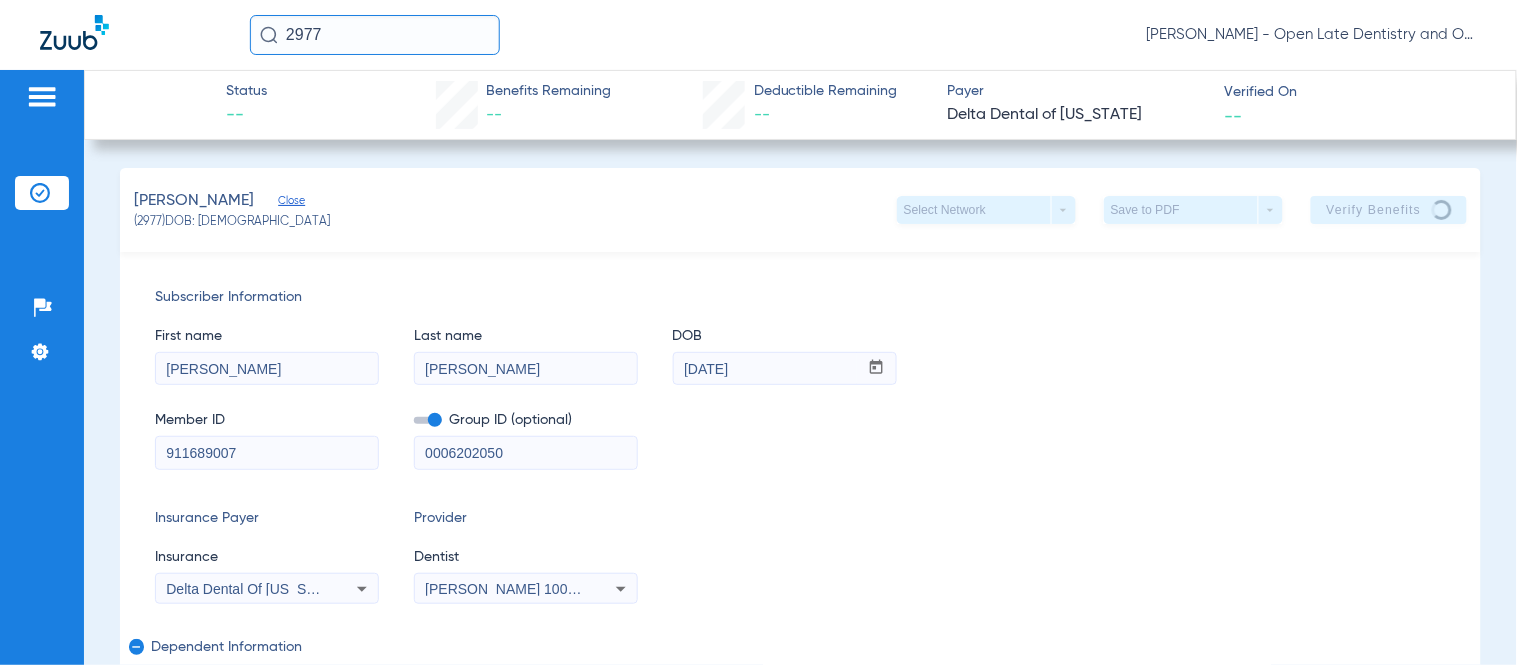 click on "[PERSON_NAME]   (2977)   DOB: [DEMOGRAPHIC_DATA]   Select Network  arrow_drop_down  Save to PDF  arrow_drop_down  Verify Benefits" 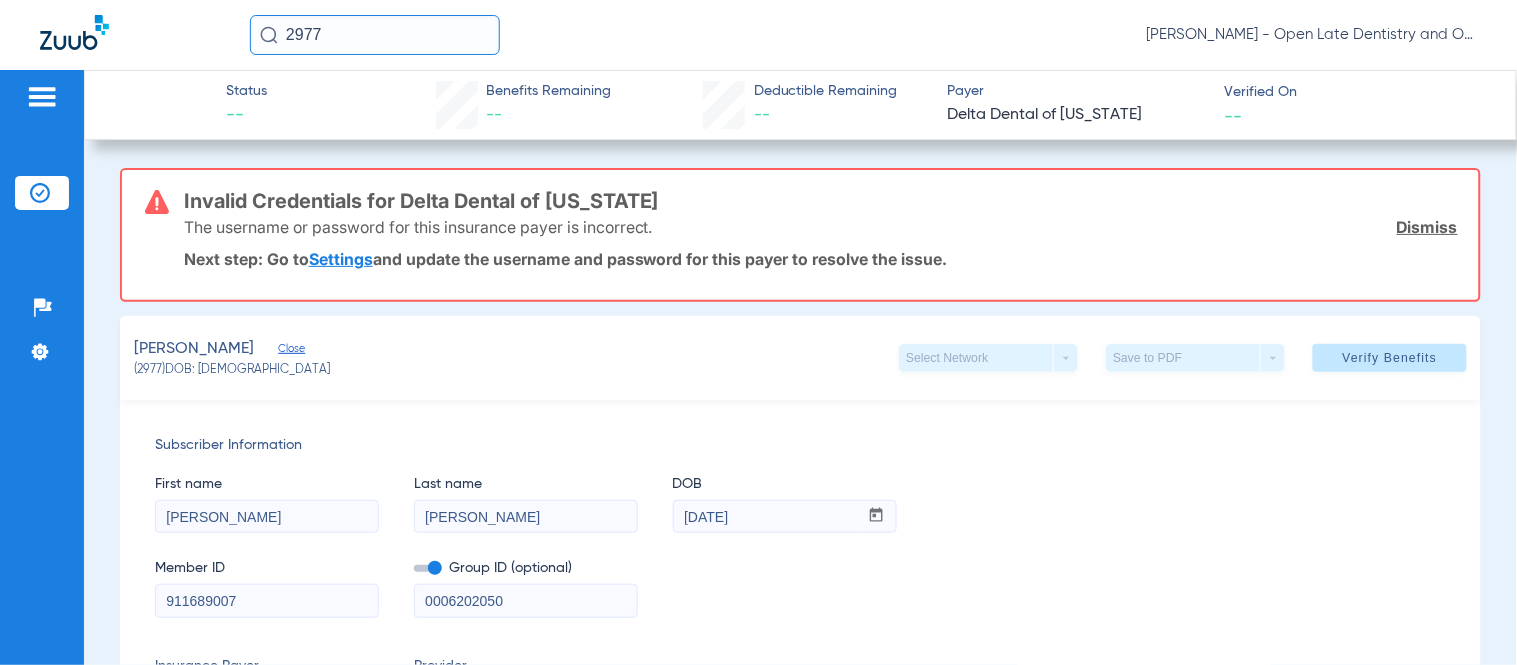 click on "Dismiss" 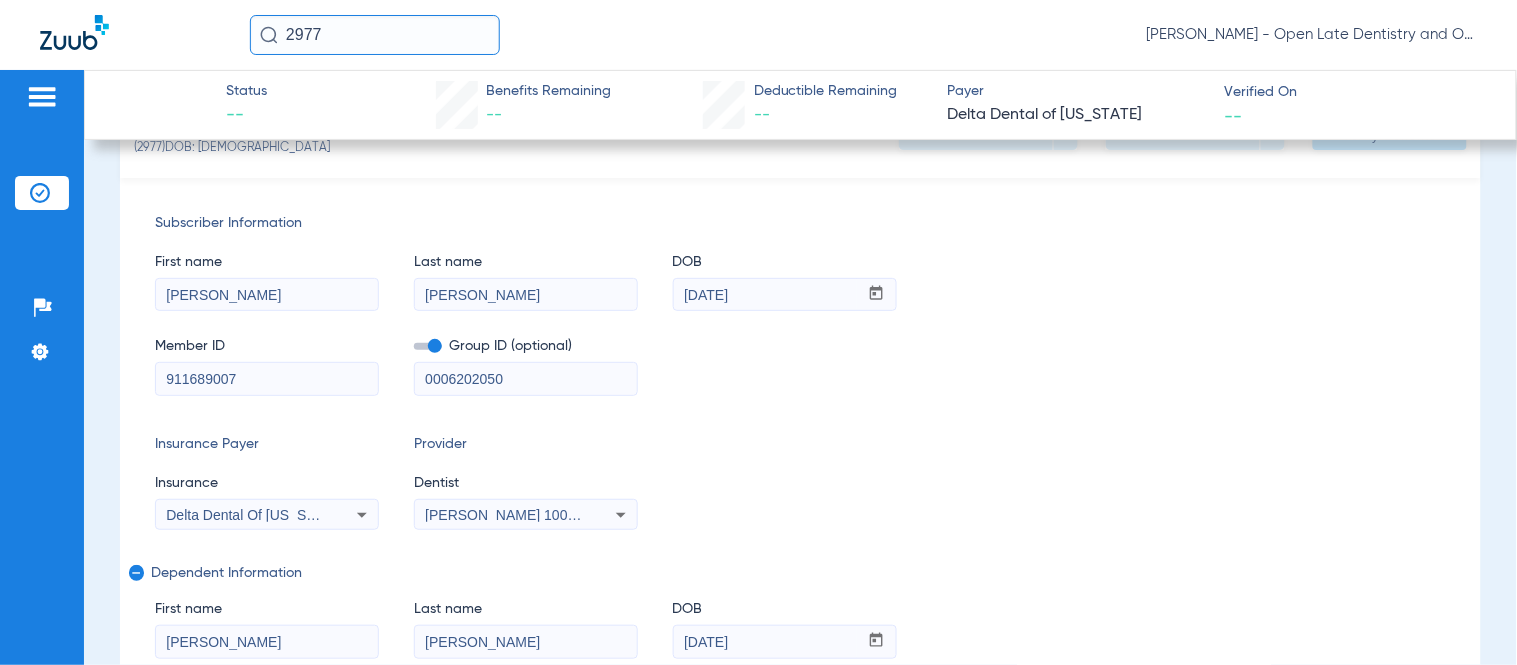 scroll, scrollTop: 111, scrollLeft: 0, axis: vertical 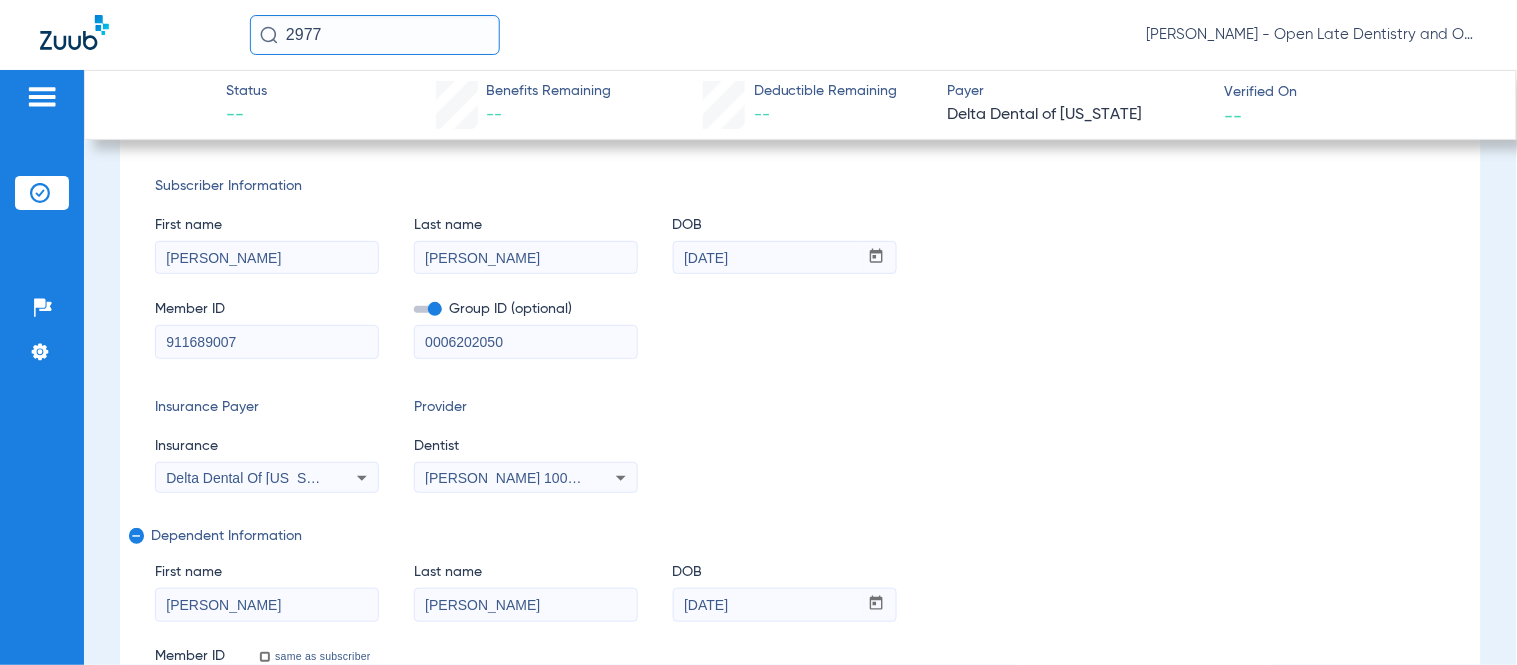 click 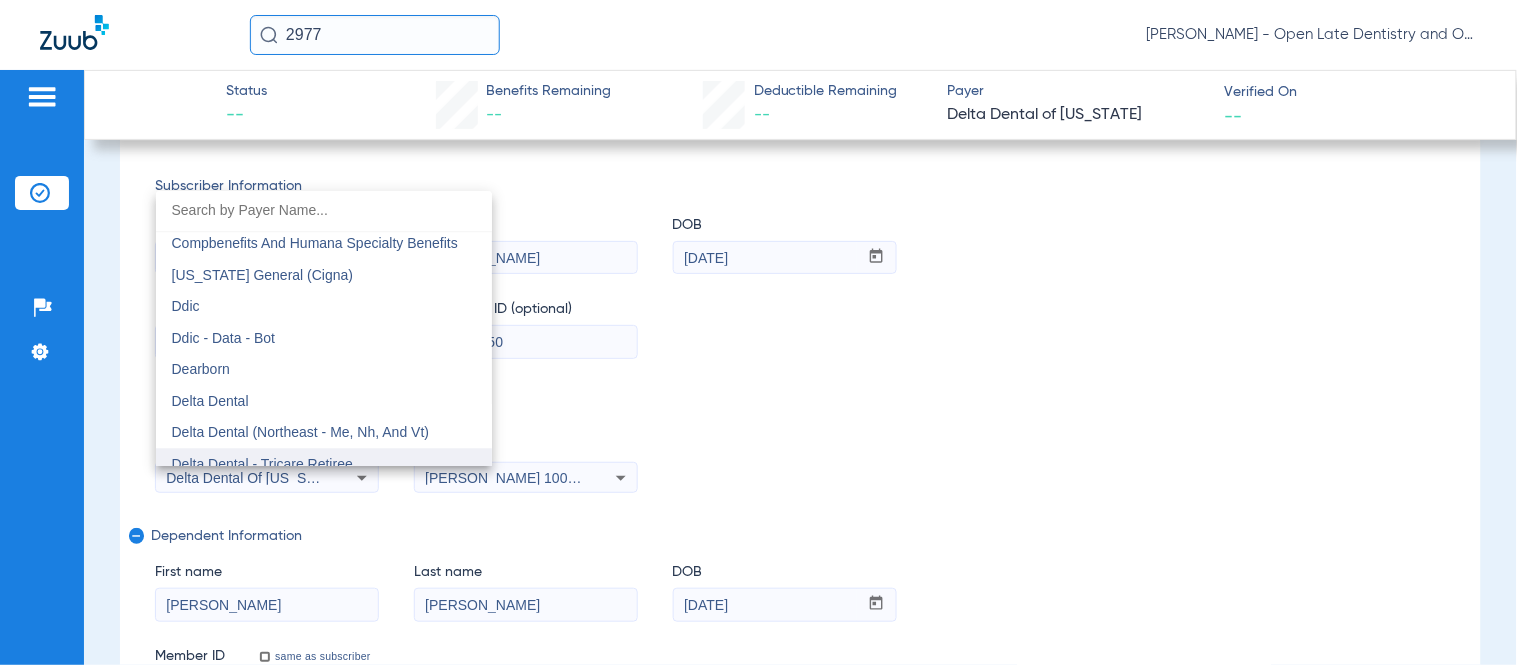 scroll, scrollTop: 3127, scrollLeft: 0, axis: vertical 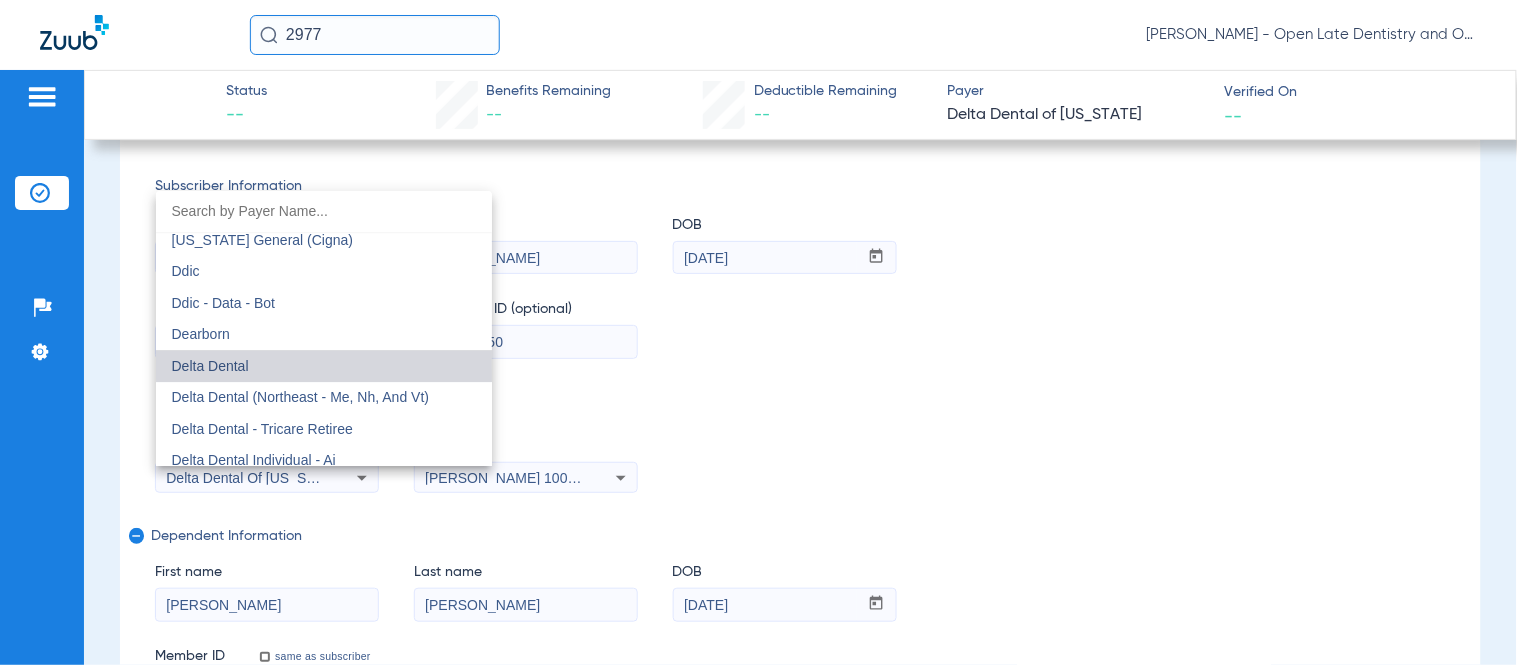 click on "Delta Dental" at bounding box center [324, 366] 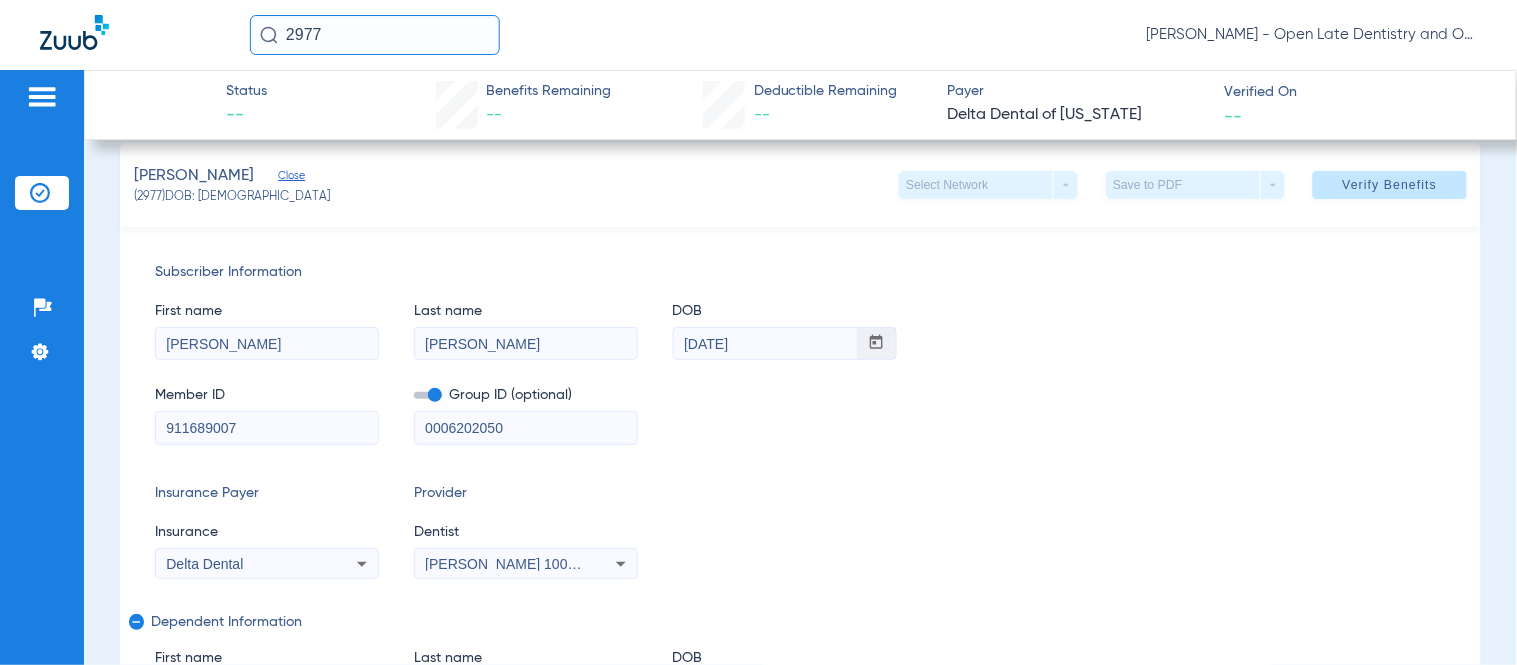scroll, scrollTop: 0, scrollLeft: 0, axis: both 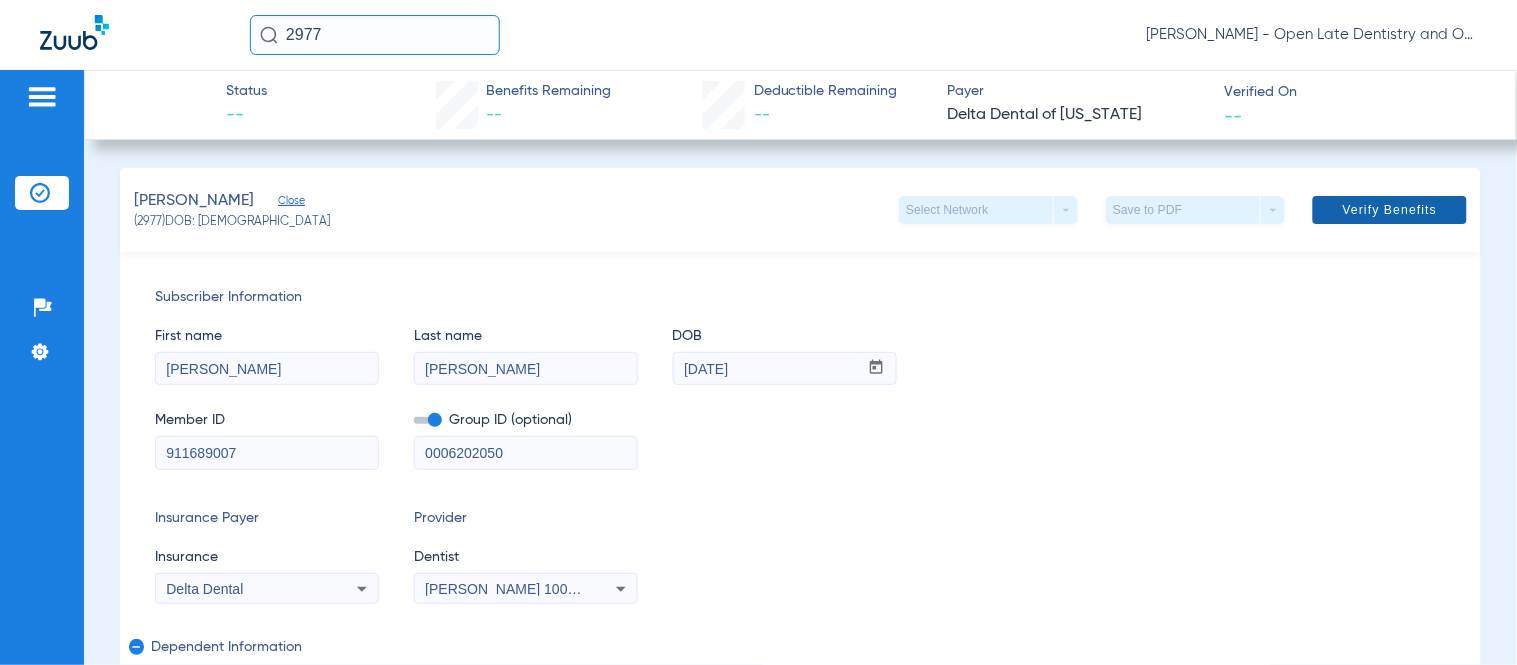 click on "Verify Benefits" 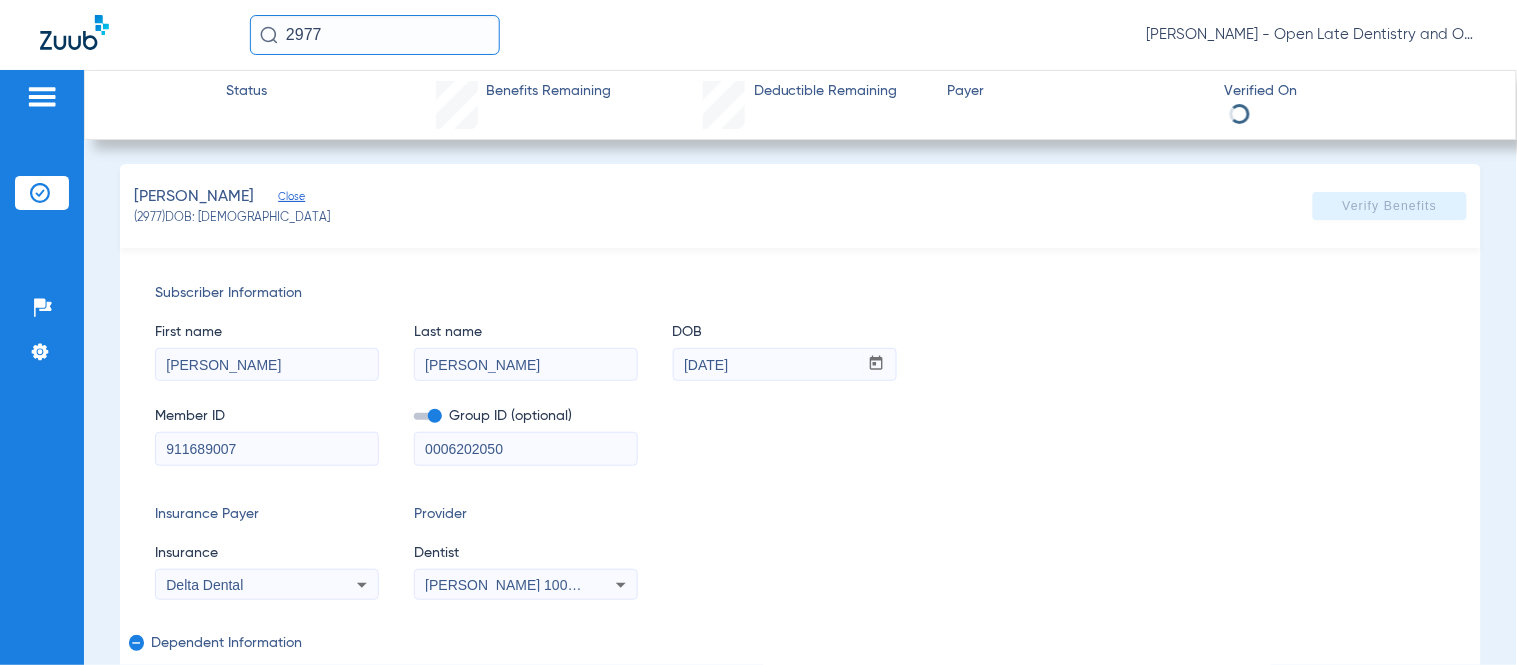 scroll, scrollTop: 0, scrollLeft: 0, axis: both 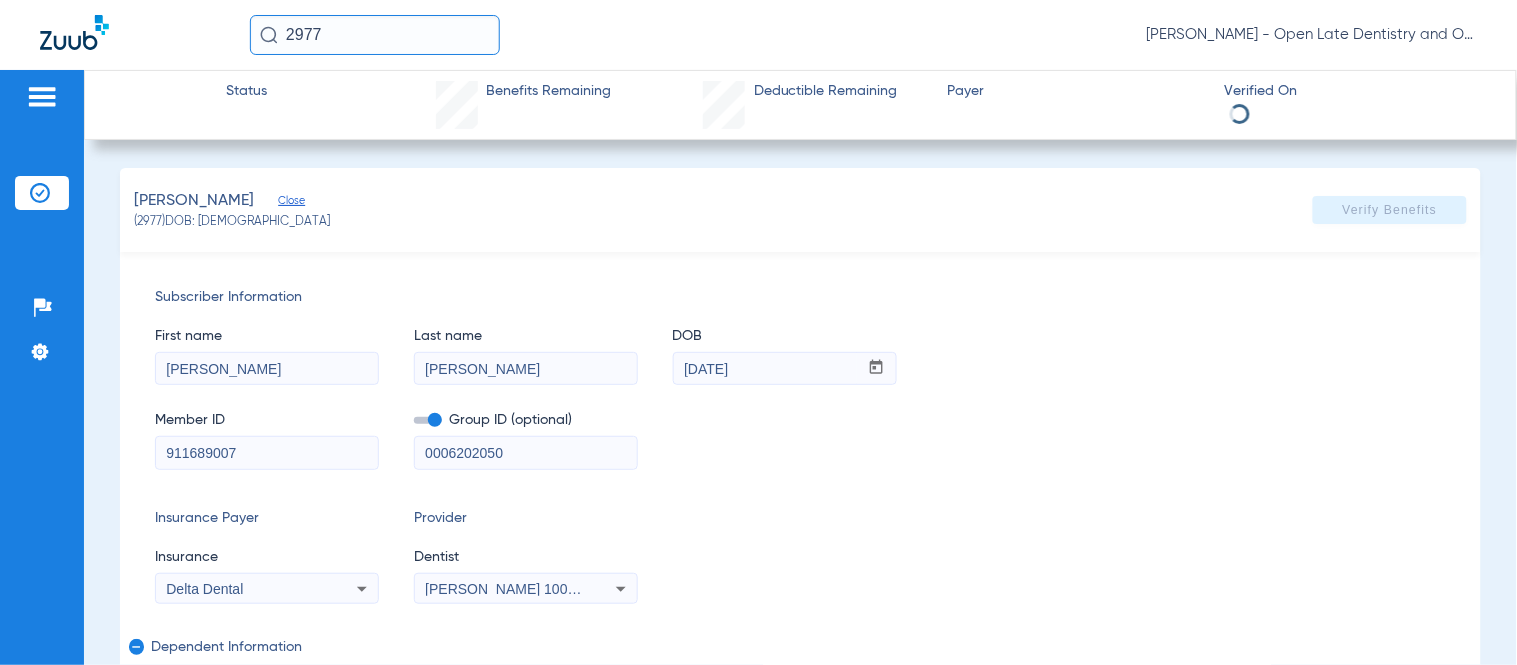 click on "[PERSON_NAME]   (2977)   DOB: [DEMOGRAPHIC_DATA]   Verify Benefits" 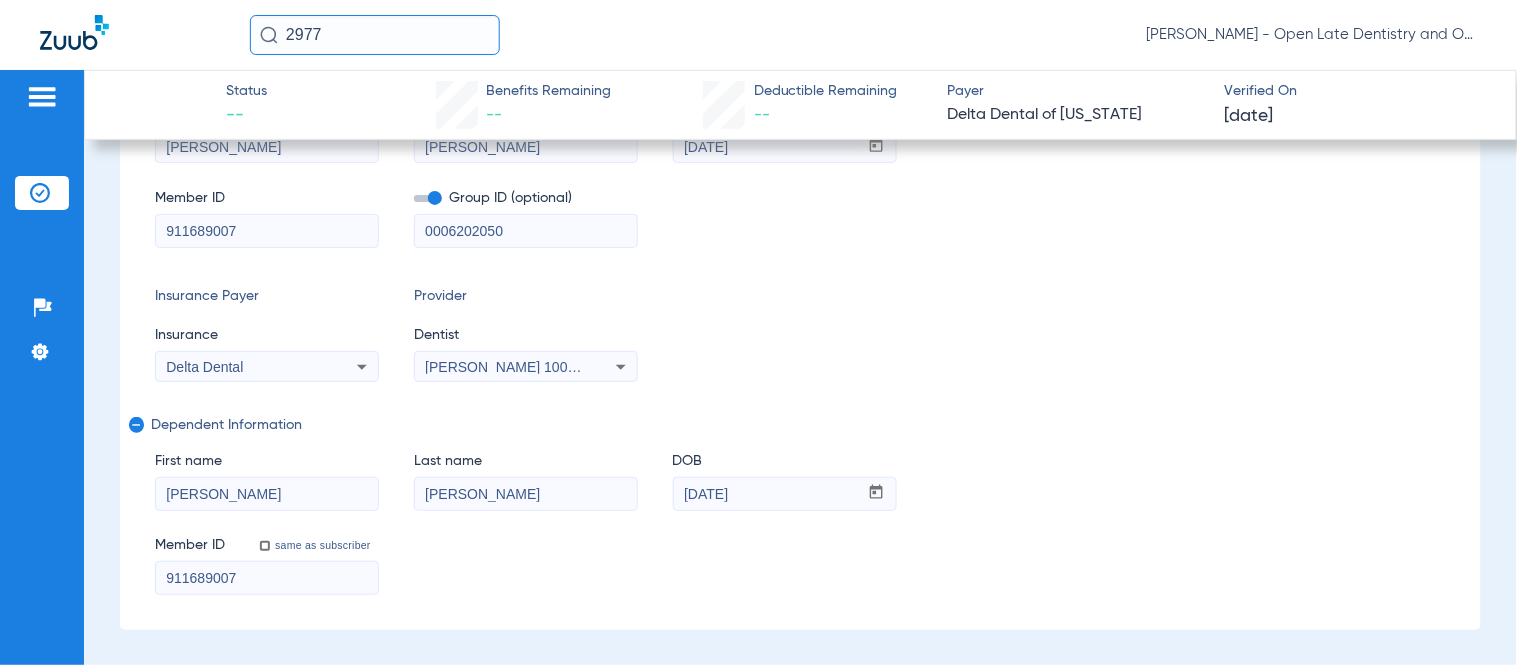 scroll, scrollTop: 0, scrollLeft: 0, axis: both 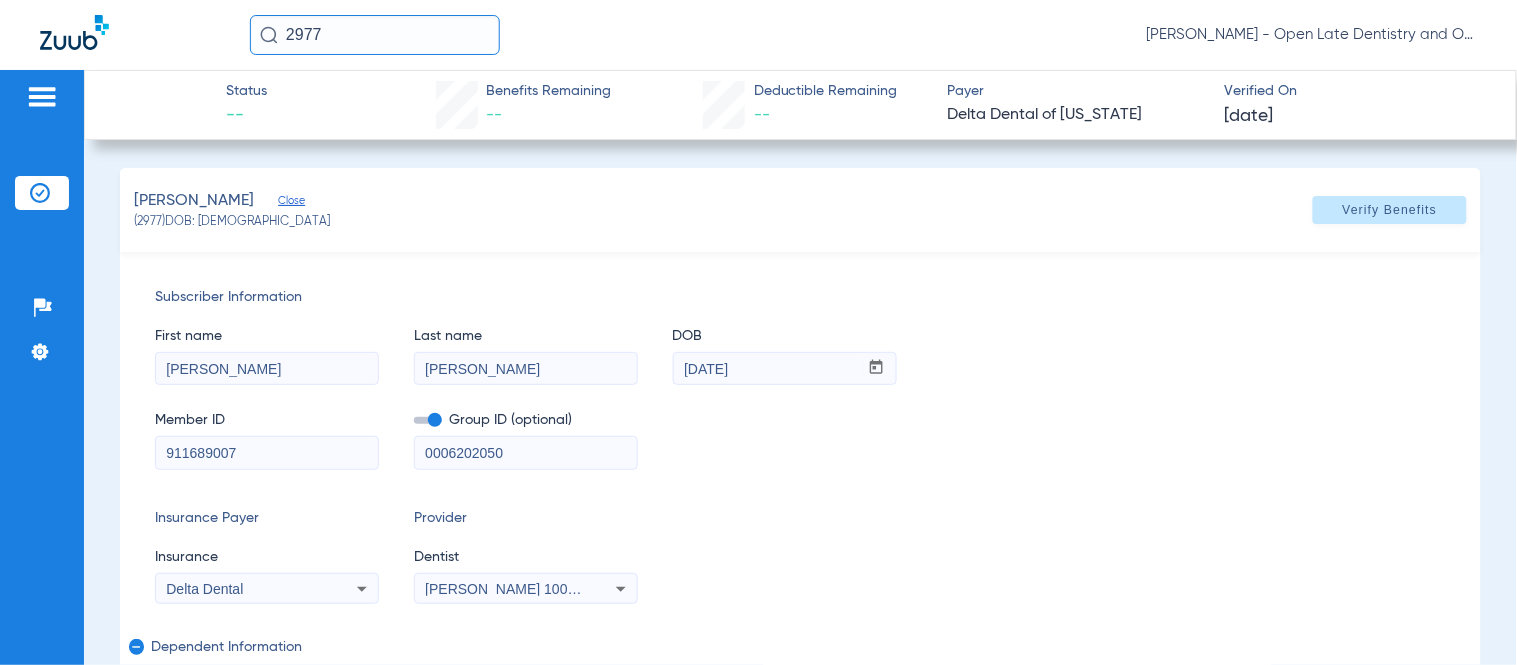 click on "Subscriber Information" 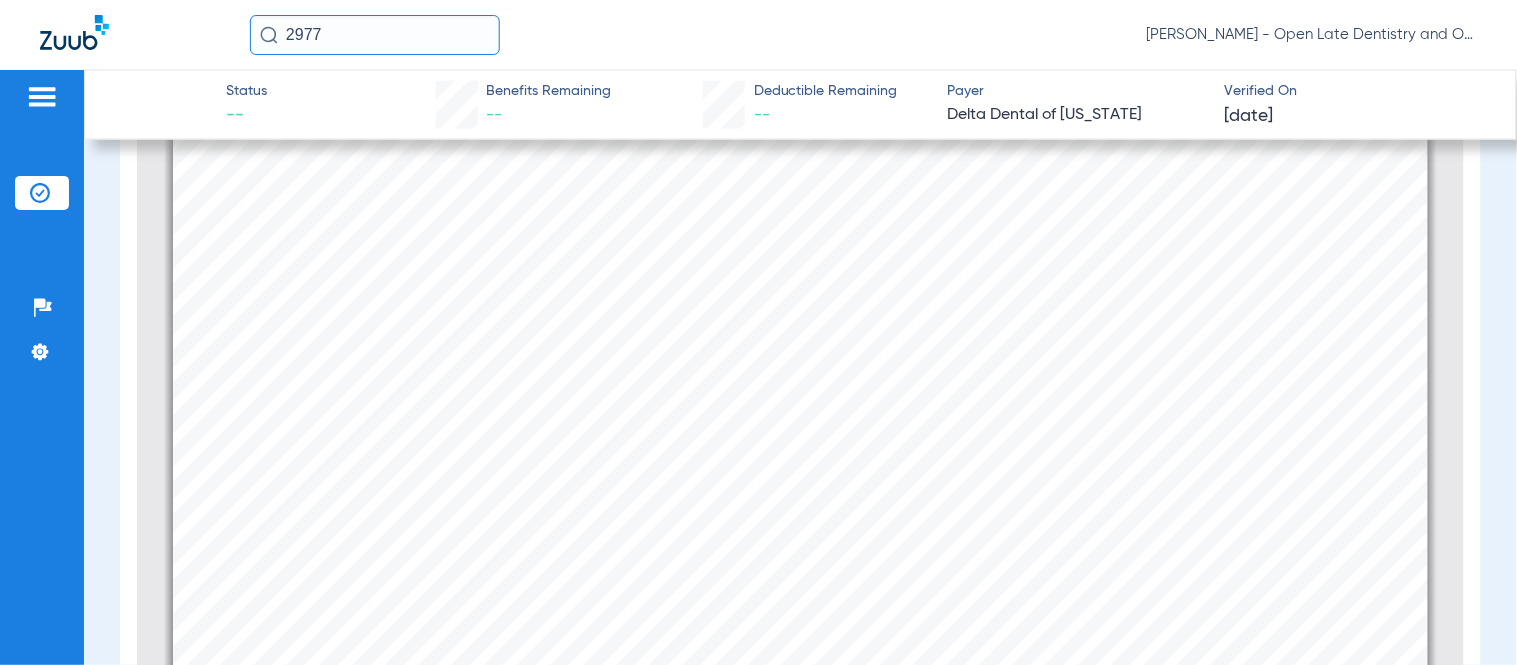 scroll, scrollTop: 888, scrollLeft: 0, axis: vertical 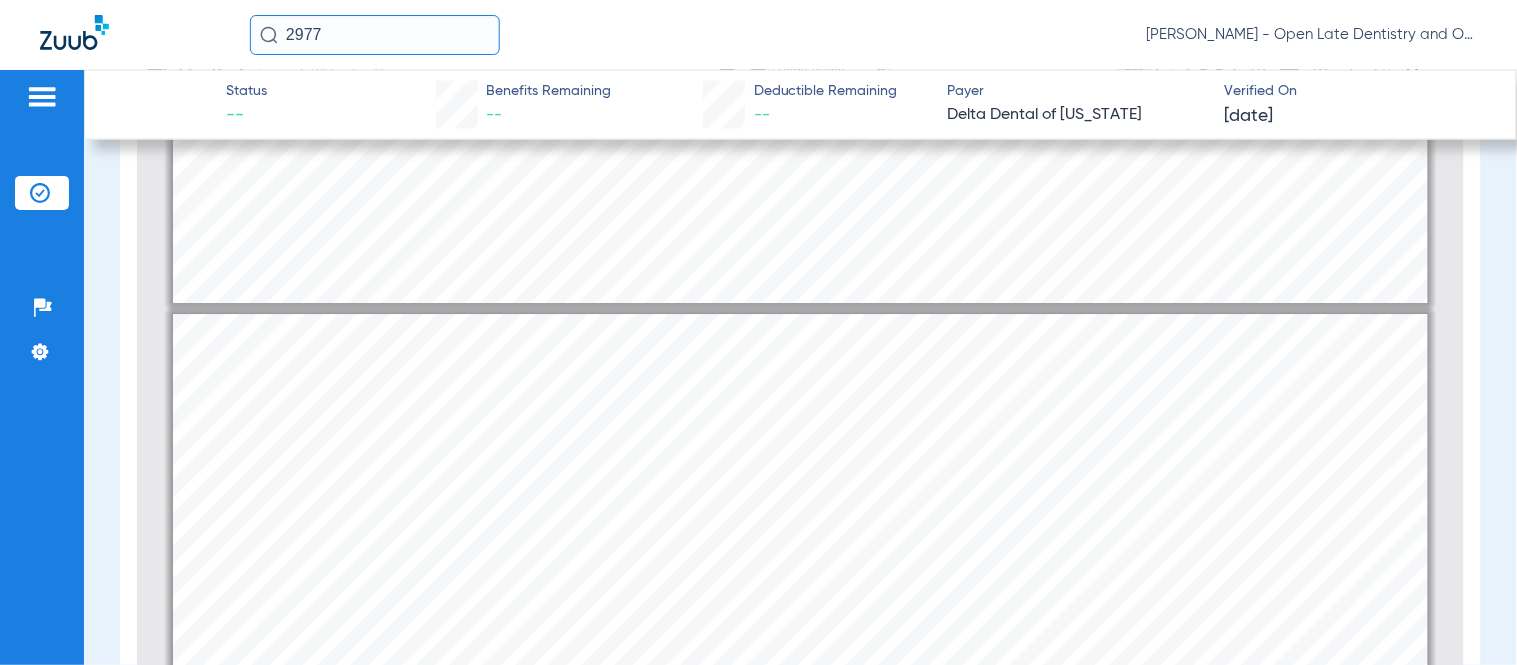 type on "1" 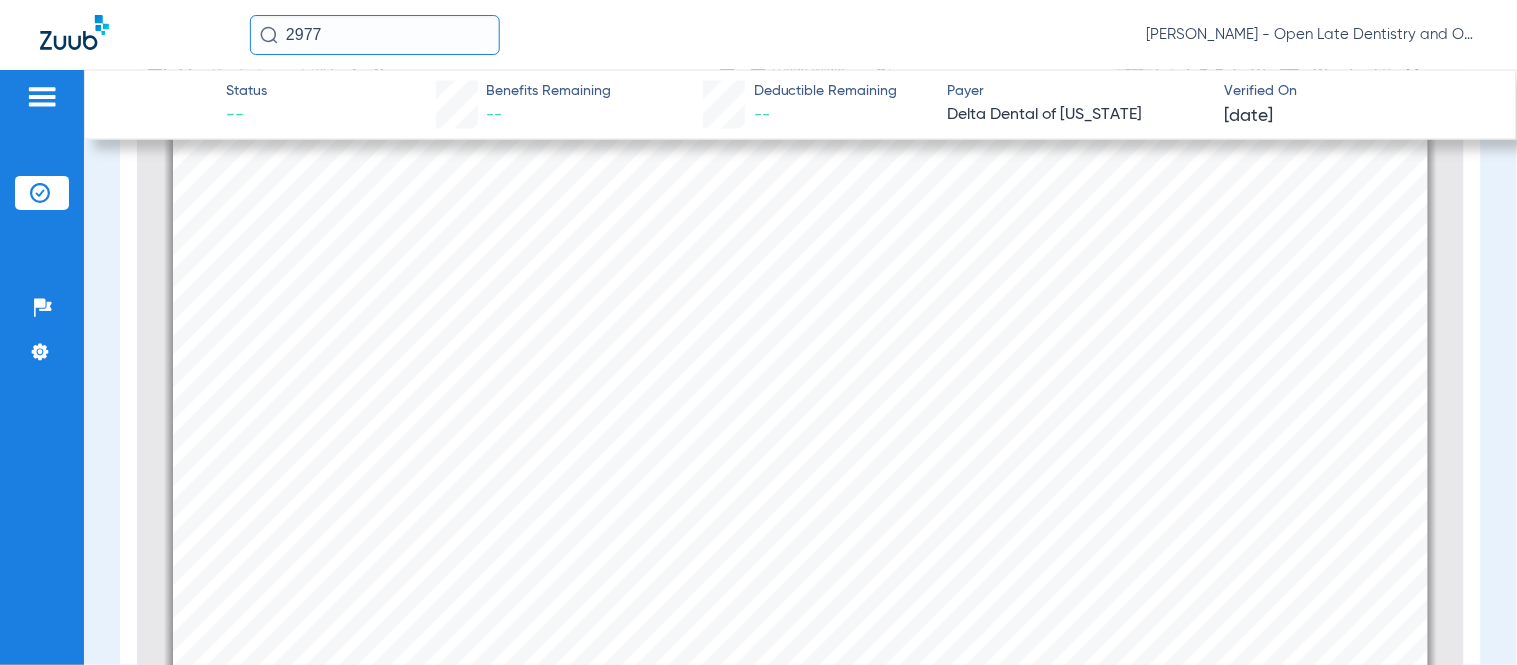 scroll, scrollTop: 0, scrollLeft: 0, axis: both 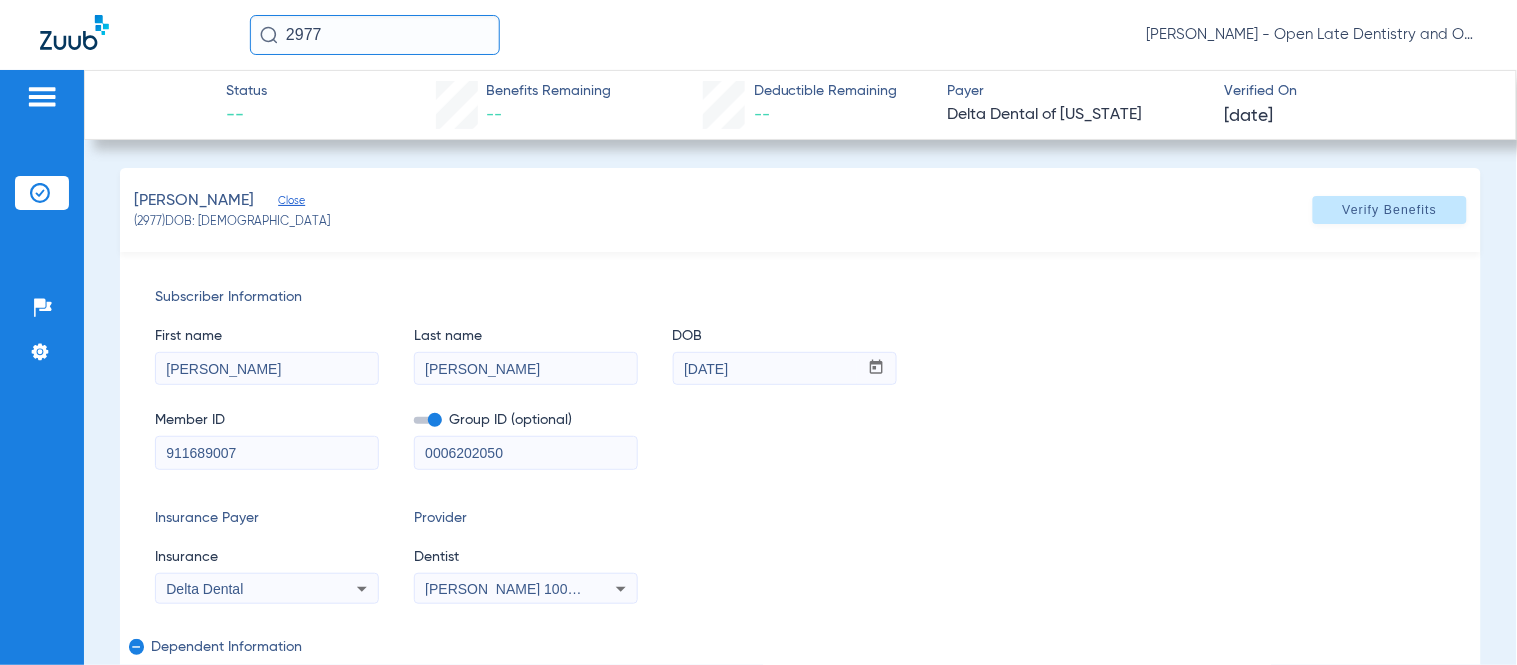click on "Subscriber Information   First name  [PERSON_NAME]  Last name  [PERSON_NAME]  DOB  mm / dd / yyyy [DATE]  Member ID  911689007  Group ID (optional)  0006202050  Insurance Payer   Insurance
Delta Dental  Provider   Dentist
[PERSON_NAME]   1003136797  remove   Dependent Information   First name  [PERSON_NAME]  Last name  [PERSON_NAME]  DOB  mm / dd / yyyy [DATE]  Member ID  same as subscriber 911689007" 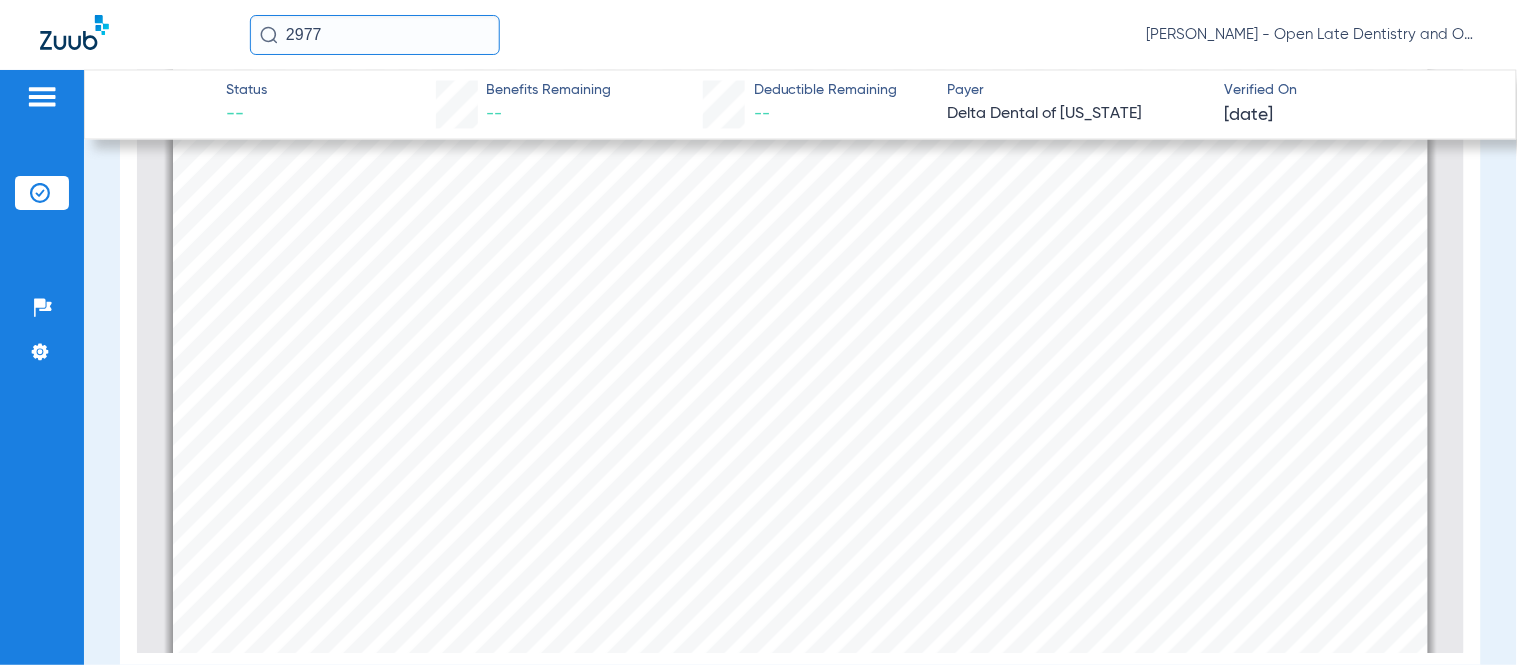 scroll, scrollTop: 958, scrollLeft: 0, axis: vertical 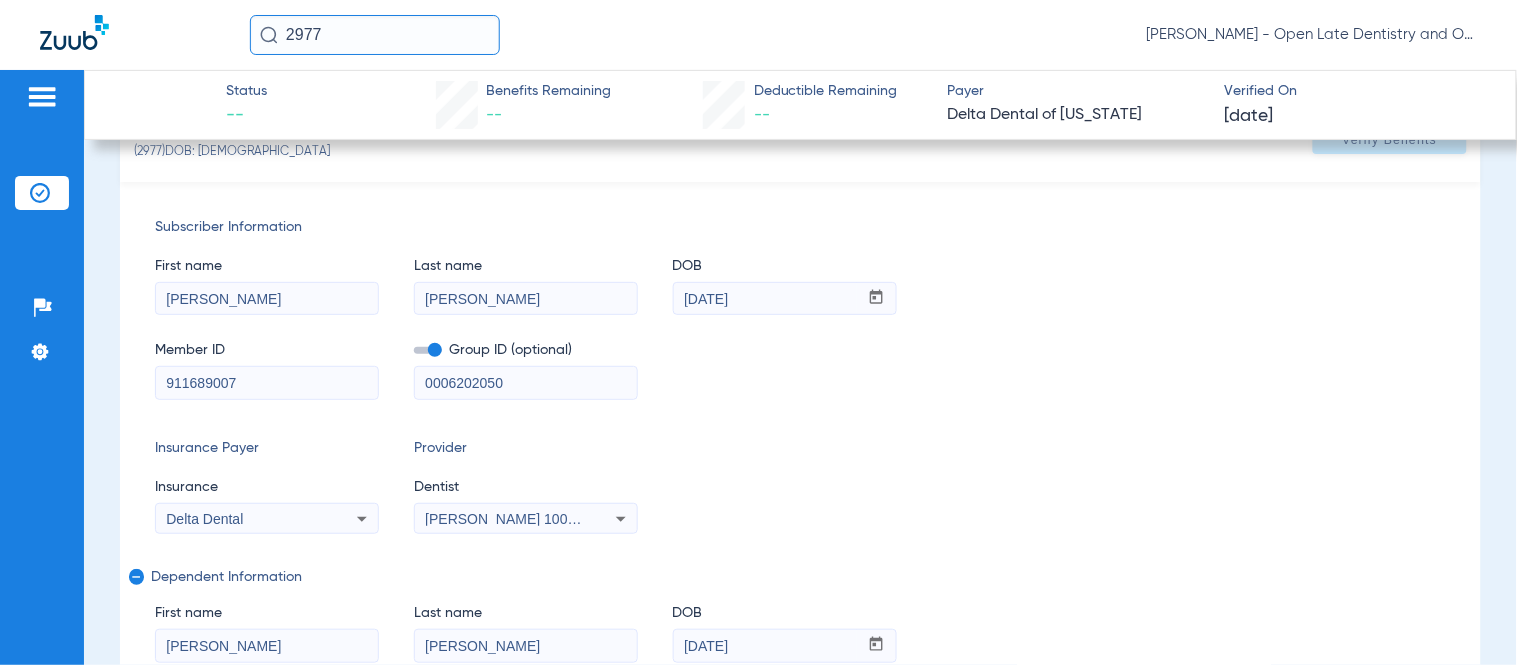 drag, startPoint x: 377, startPoint y: 36, endPoint x: 246, endPoint y: 28, distance: 131.24405 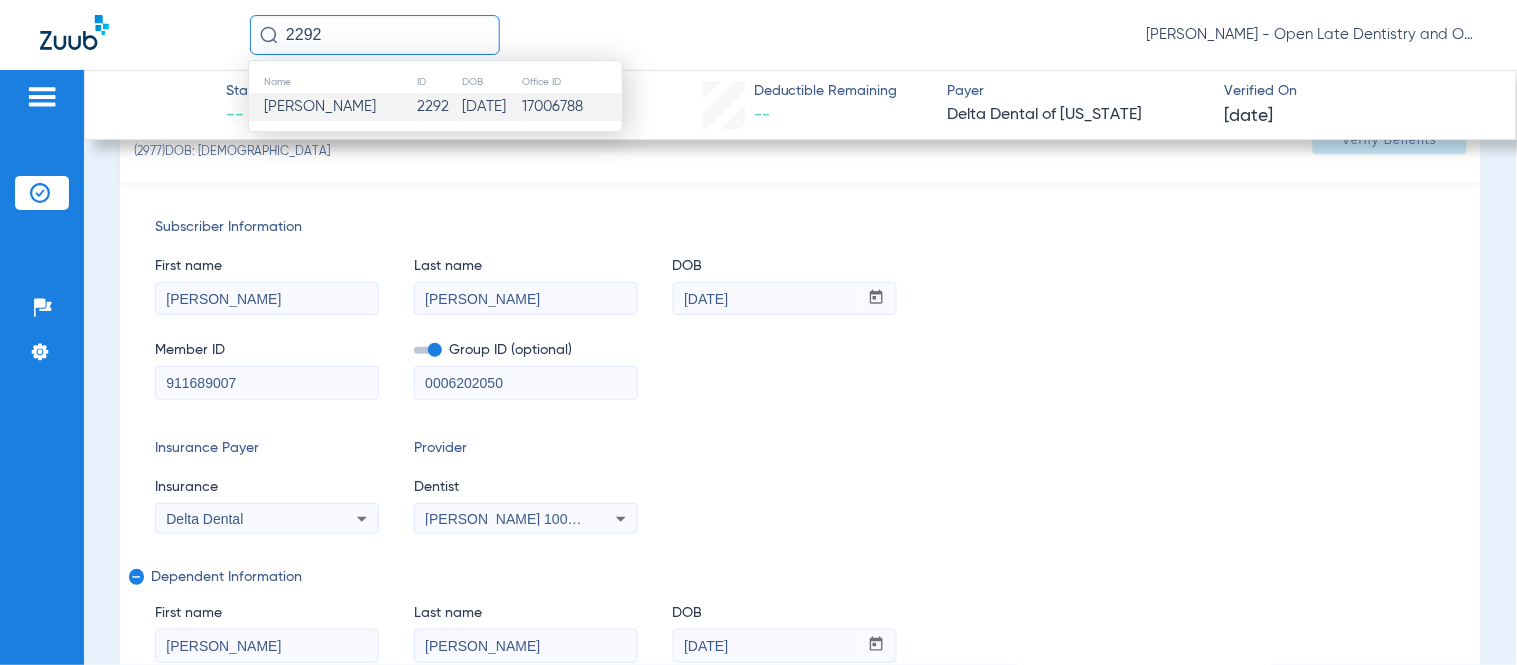 type on "2292" 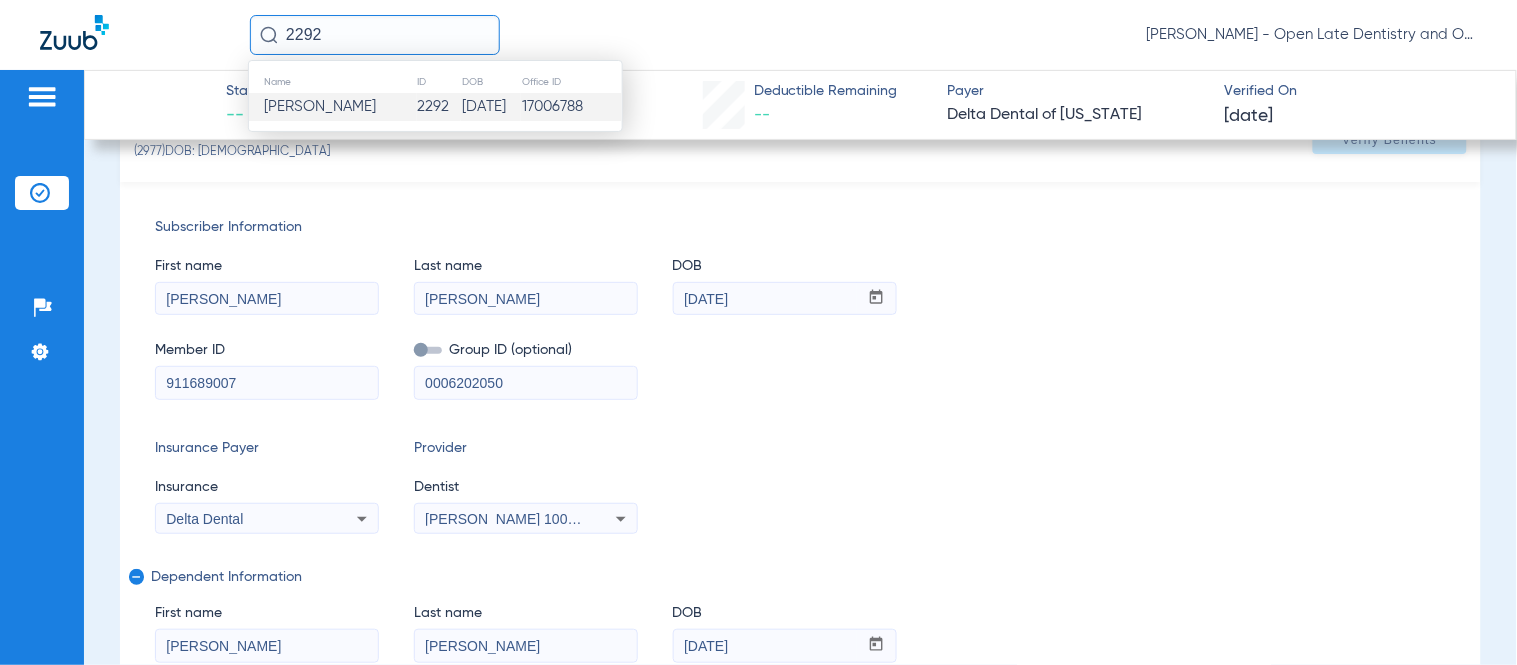 type 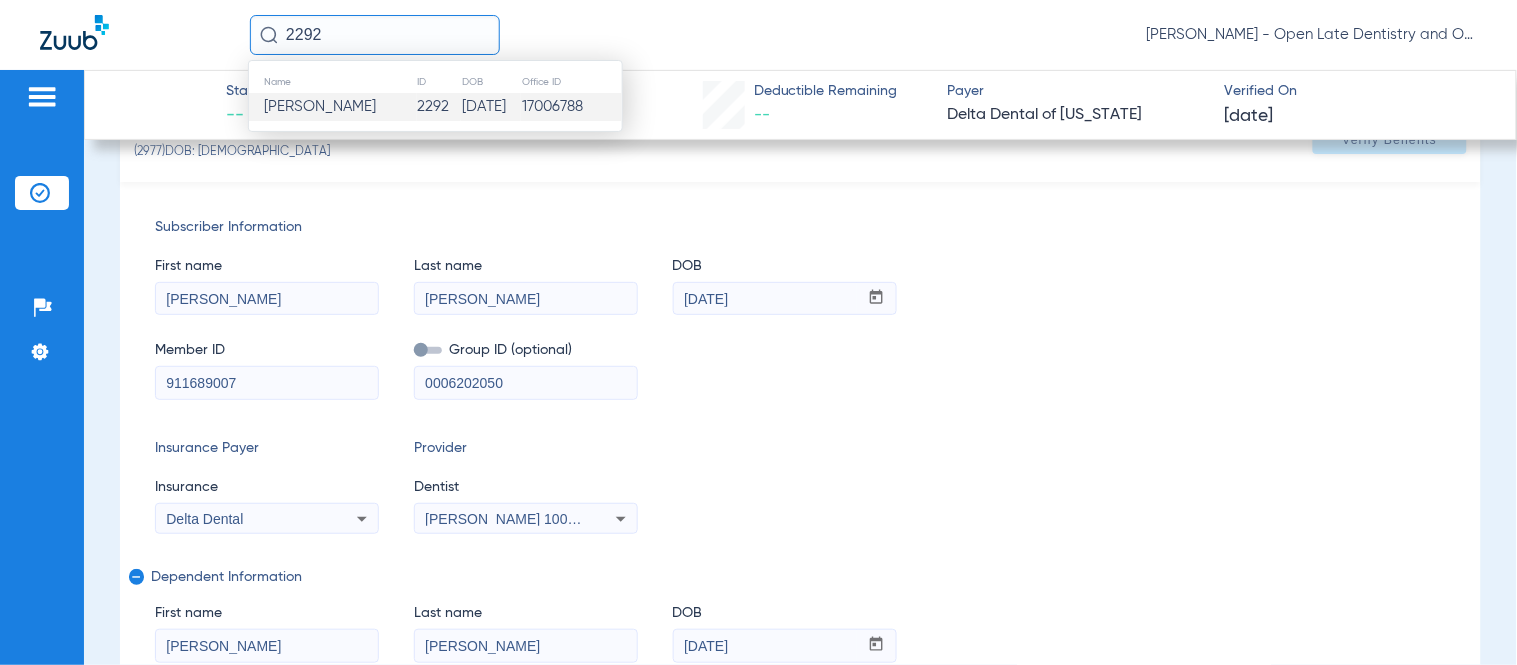 type 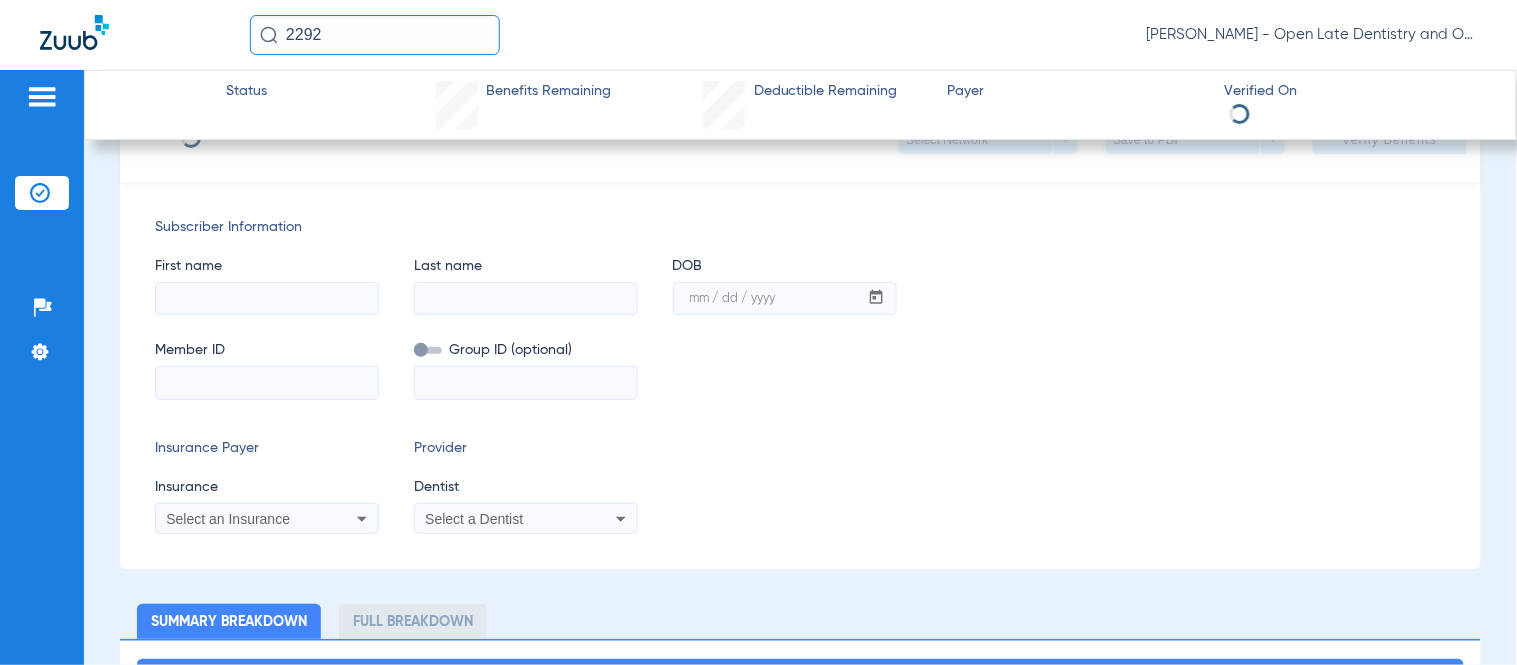scroll, scrollTop: 216, scrollLeft: 0, axis: vertical 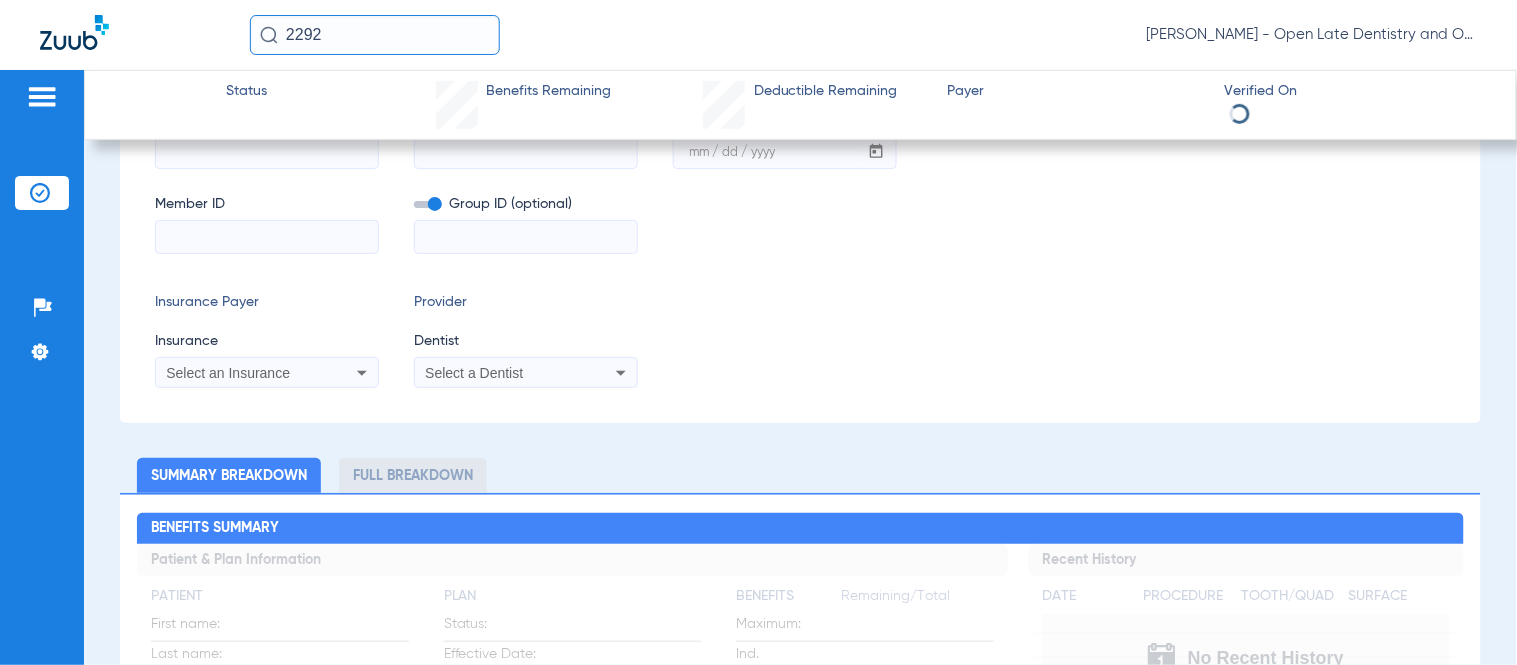 type on "[PERSON_NAME]" 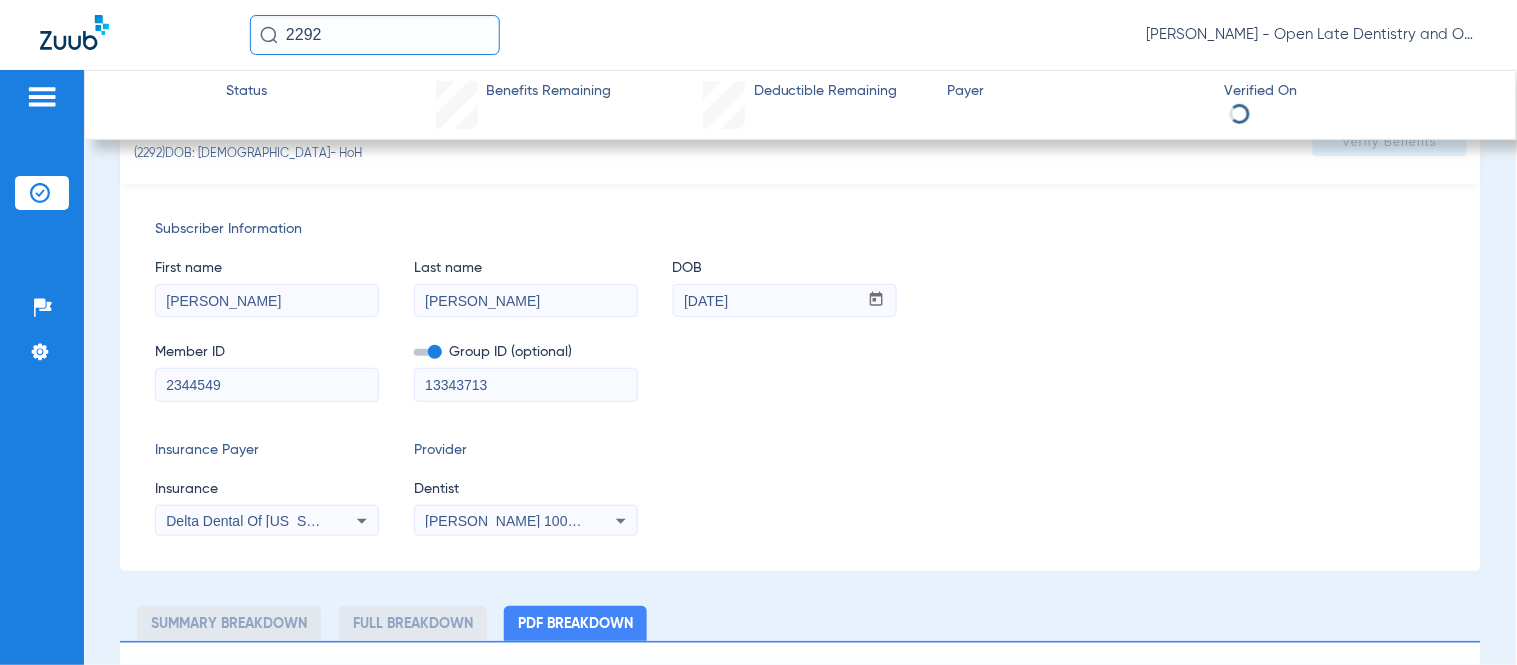 select on "page-width" 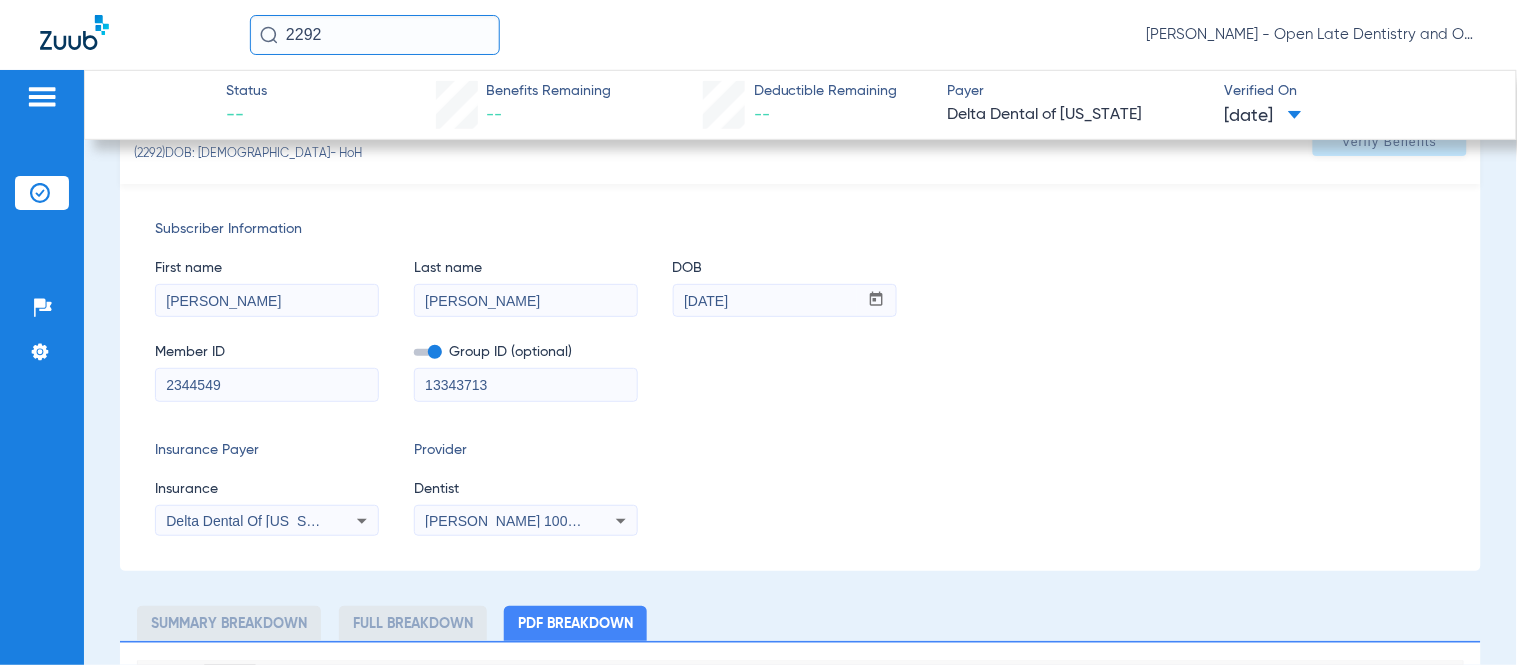 type on "1" 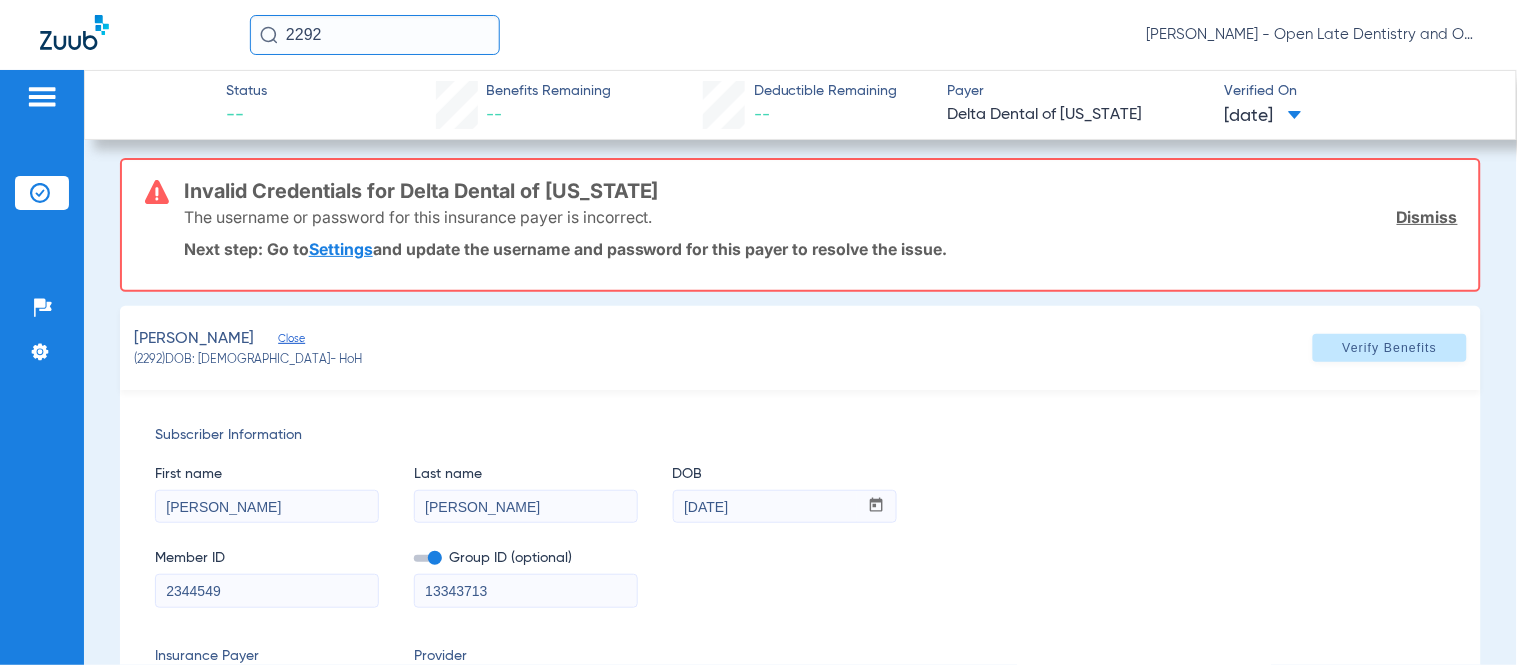 scroll, scrollTop: 0, scrollLeft: 0, axis: both 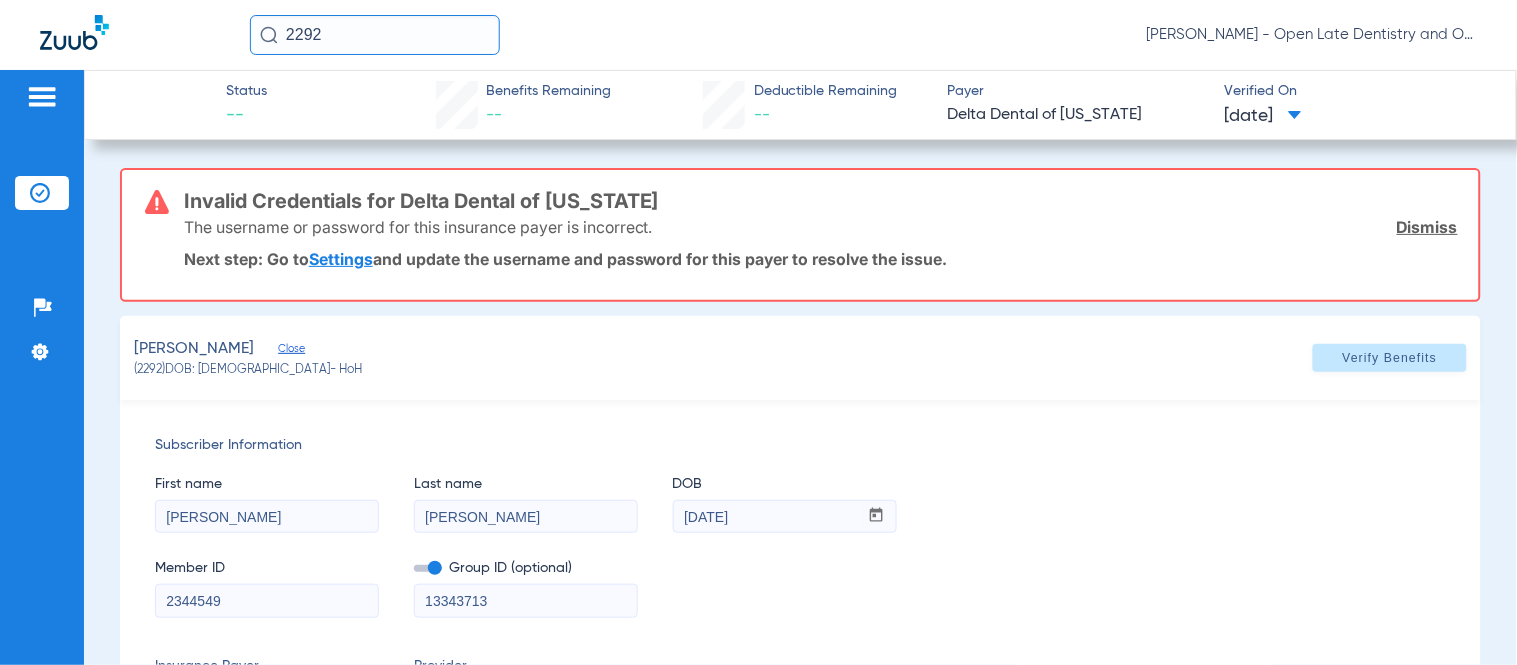 click on "Dismiss" 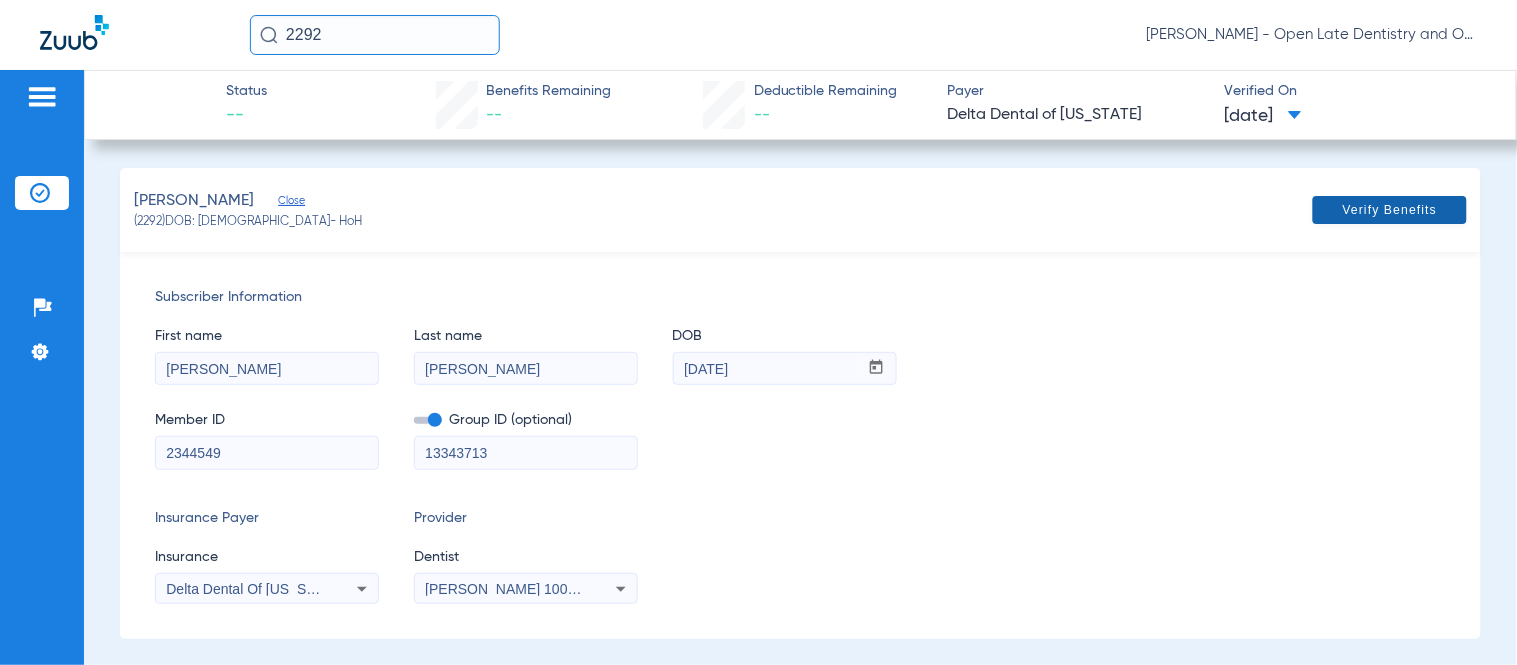 click 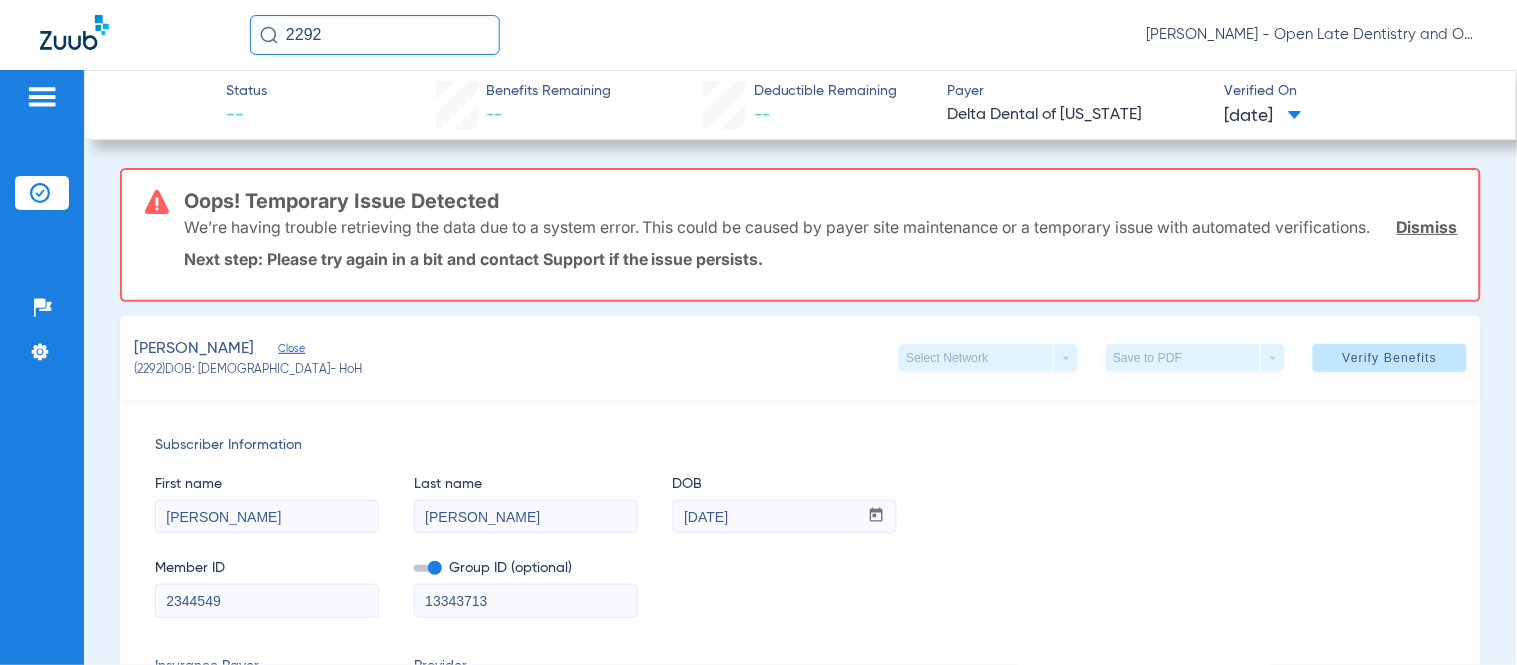 click on "Dismiss" 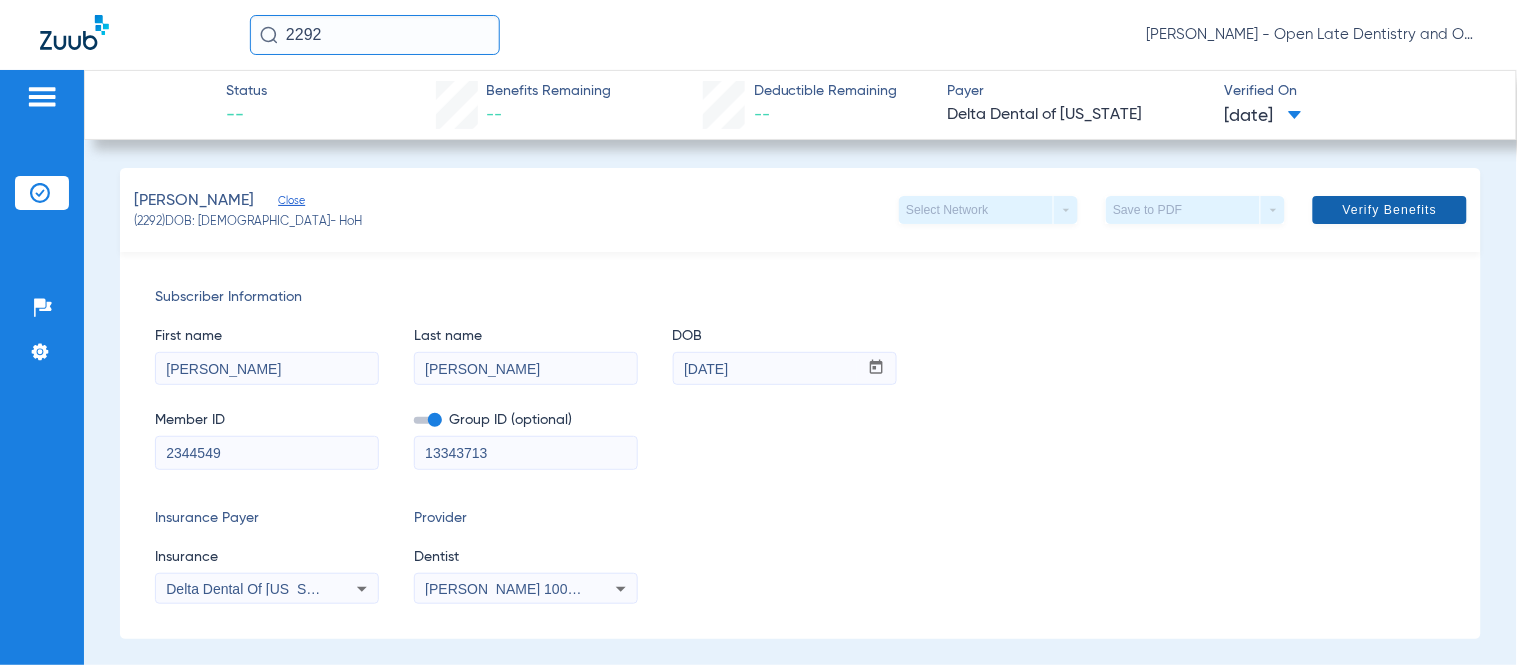 click on "Verify Benefits" 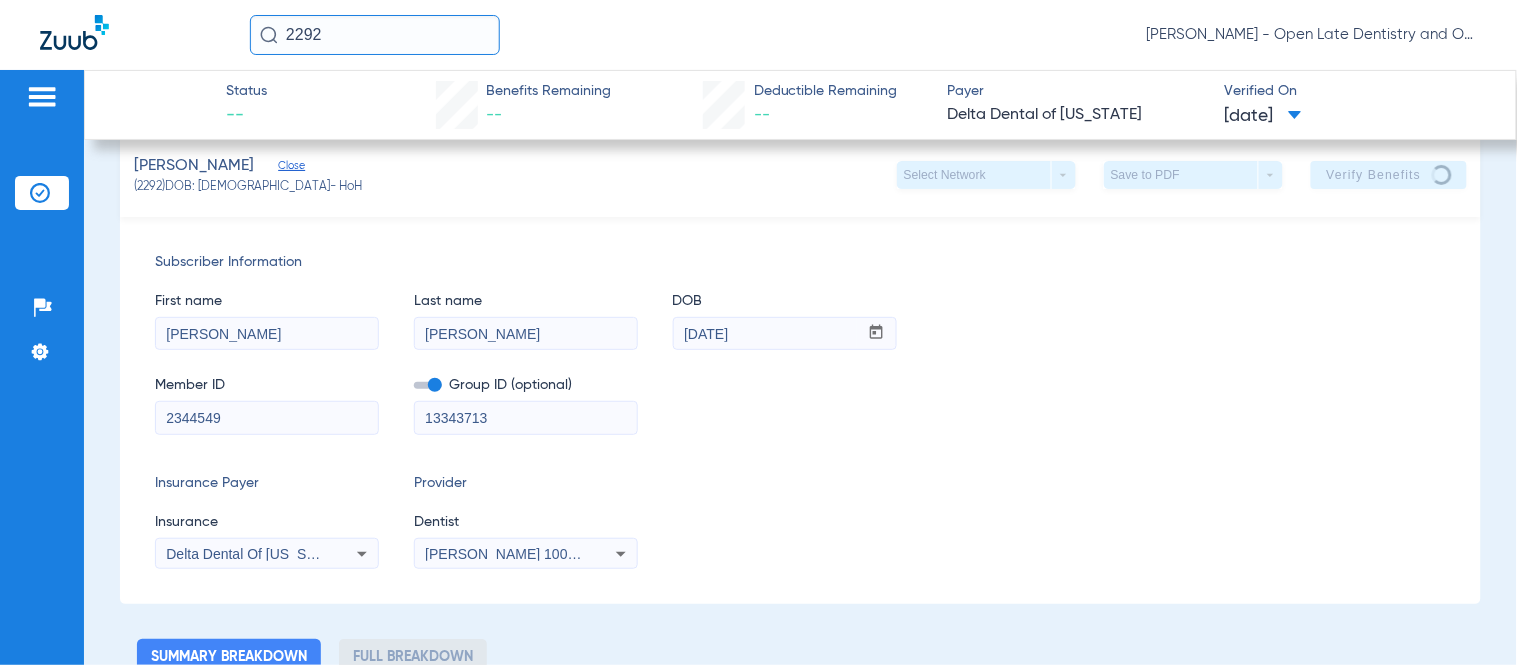 scroll, scrollTop: 0, scrollLeft: 0, axis: both 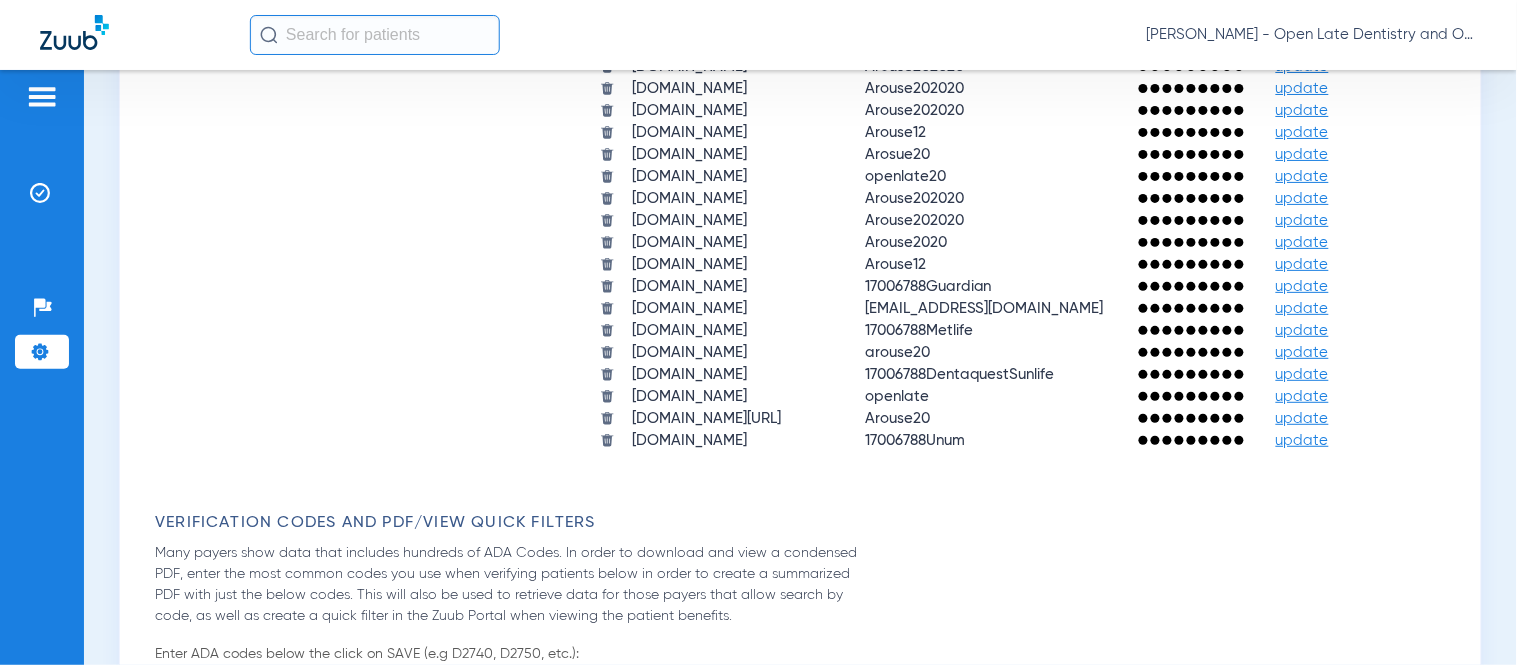 click on "update" 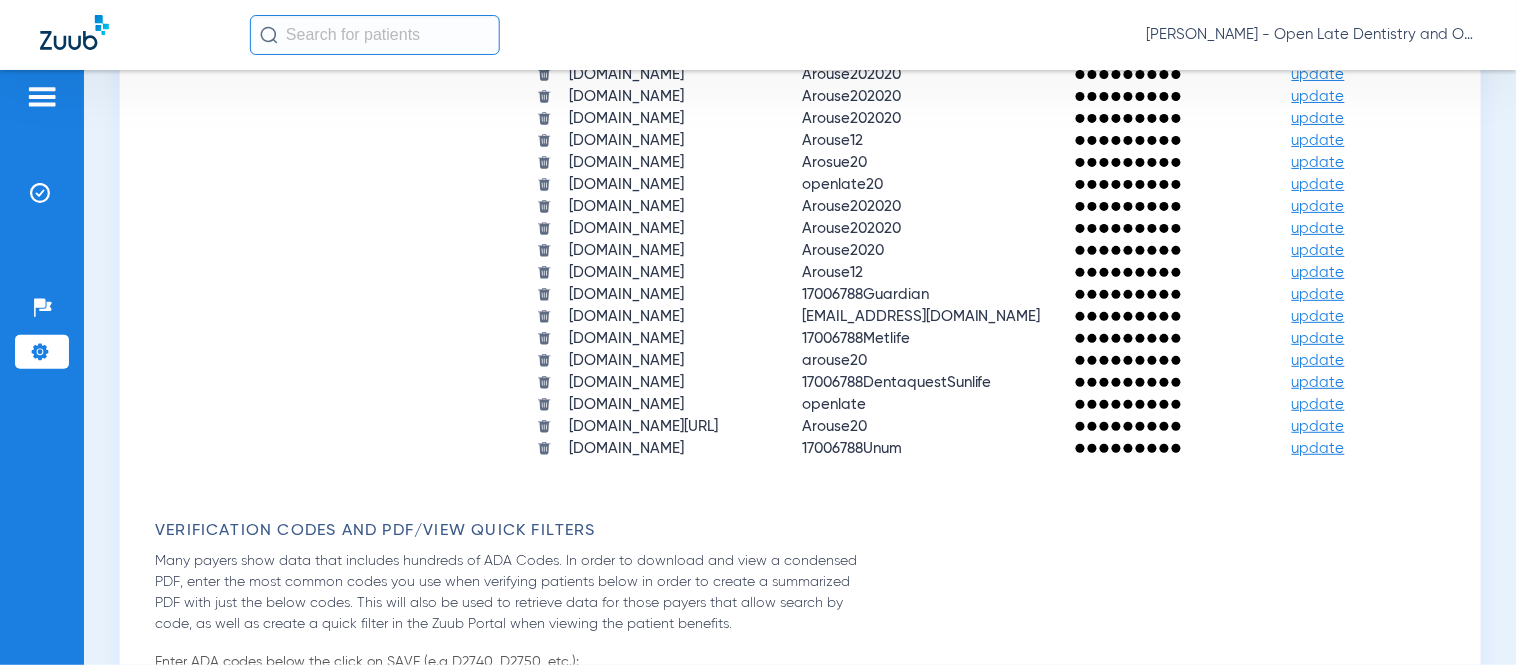 click 